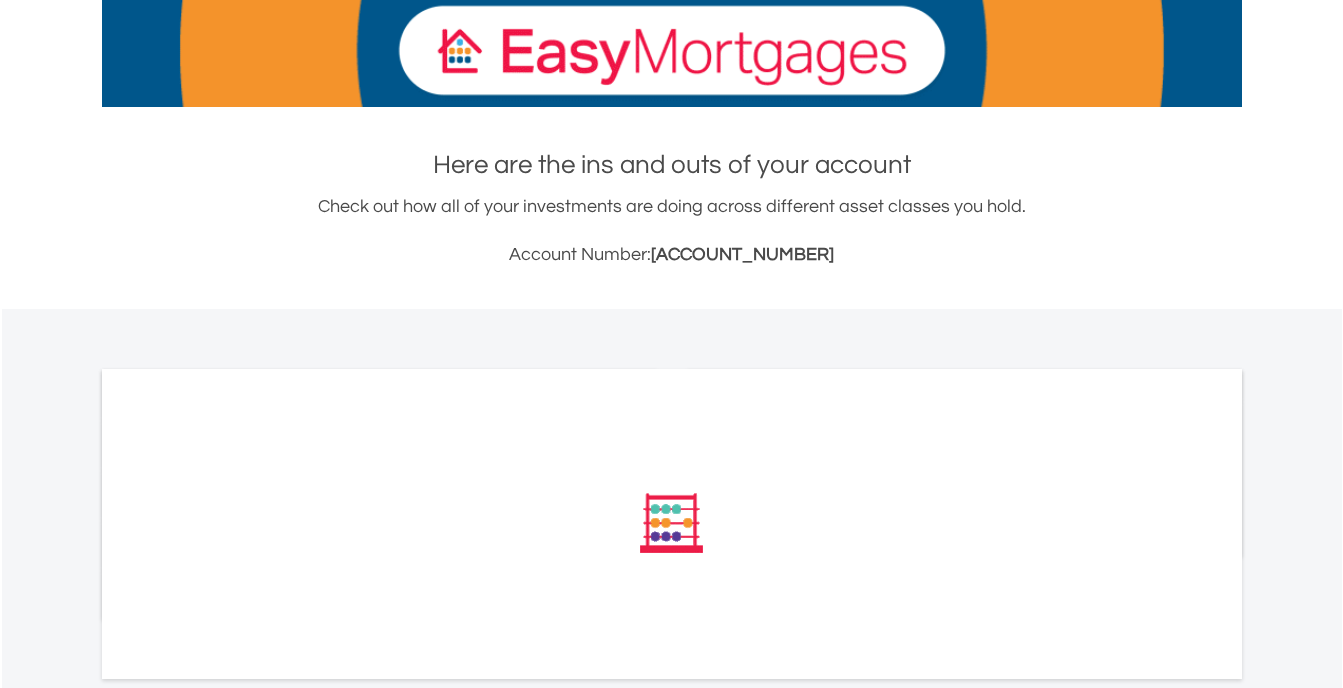 scroll, scrollTop: 311, scrollLeft: 0, axis: vertical 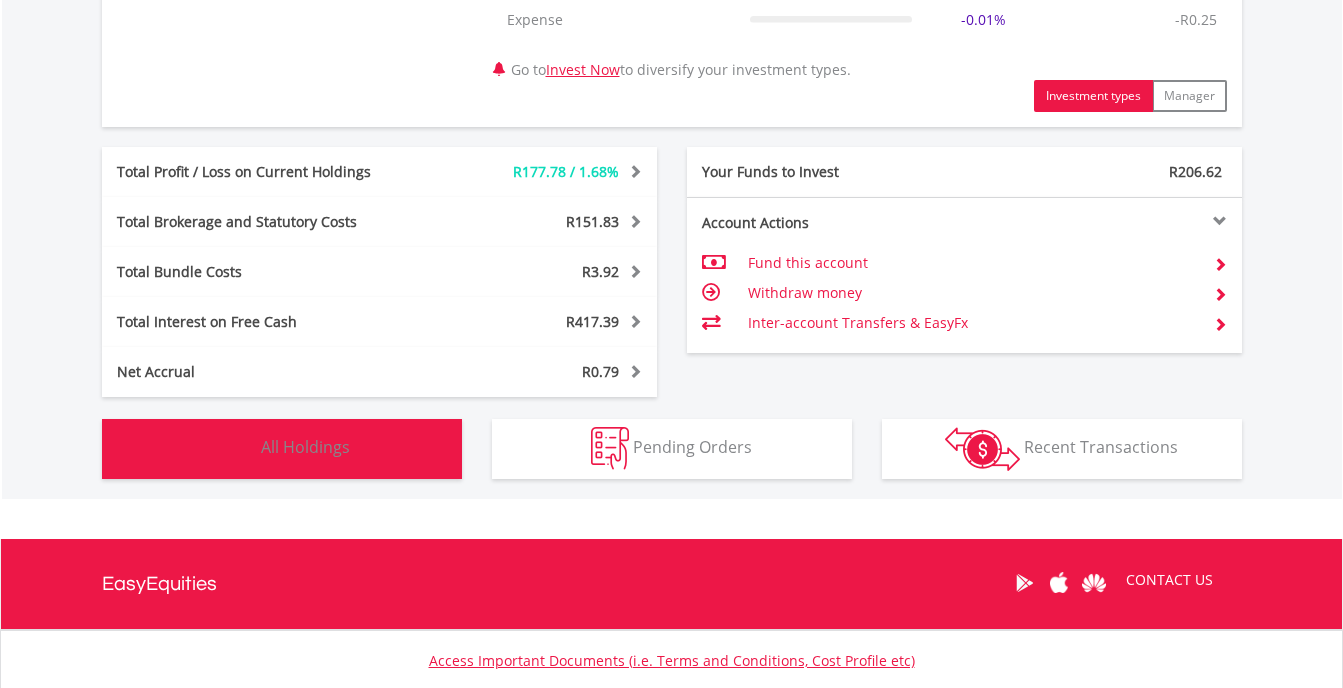 click on "All Holdings" at bounding box center [305, 447] 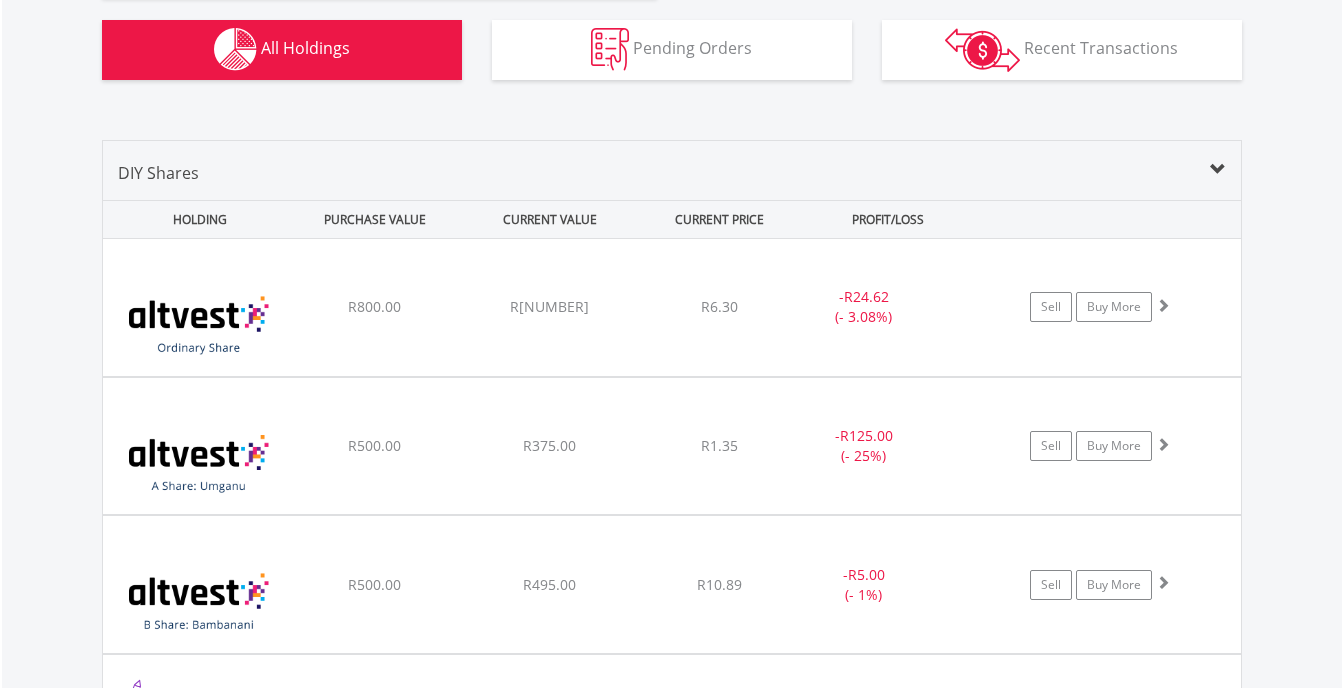 scroll, scrollTop: 1523, scrollLeft: 0, axis: vertical 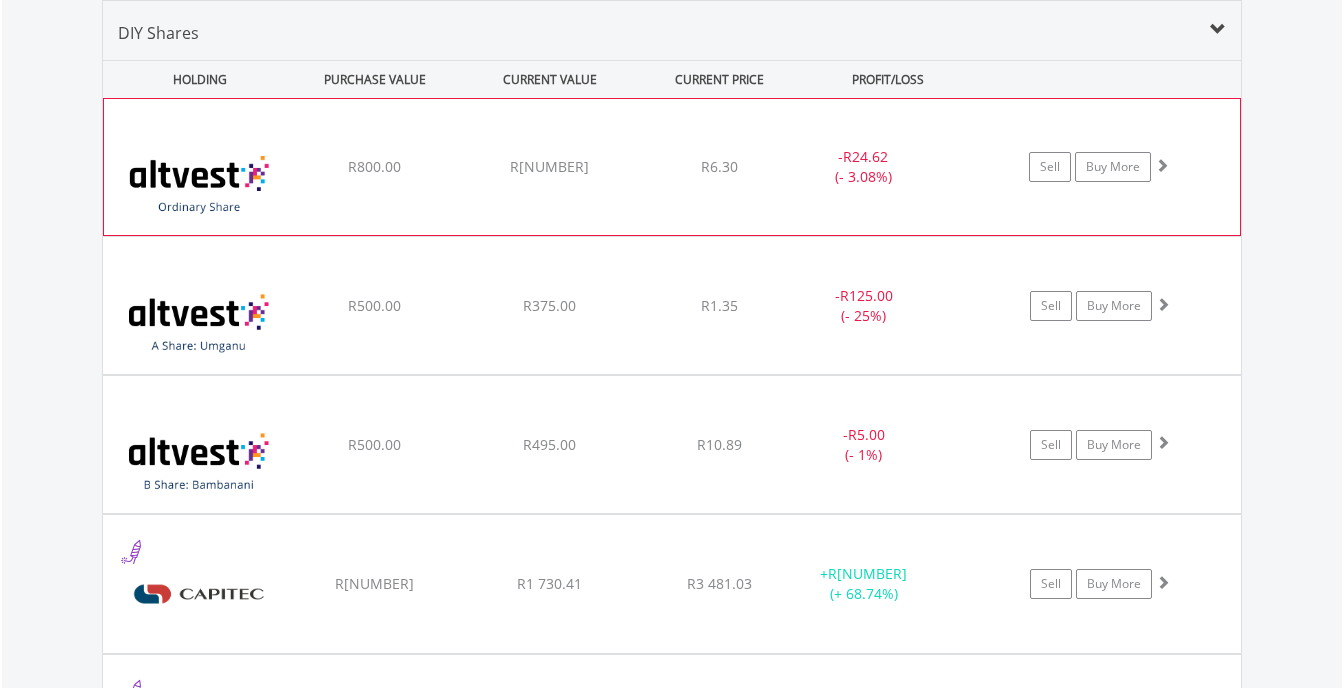 click on "Altvest Capital Ltd
R[NUMBER]
R[NUMBER]
R[NUMBER]
-  R[NUMBER] (- [PERCENTAGE])
Sell
Buy More" at bounding box center [672, 167] 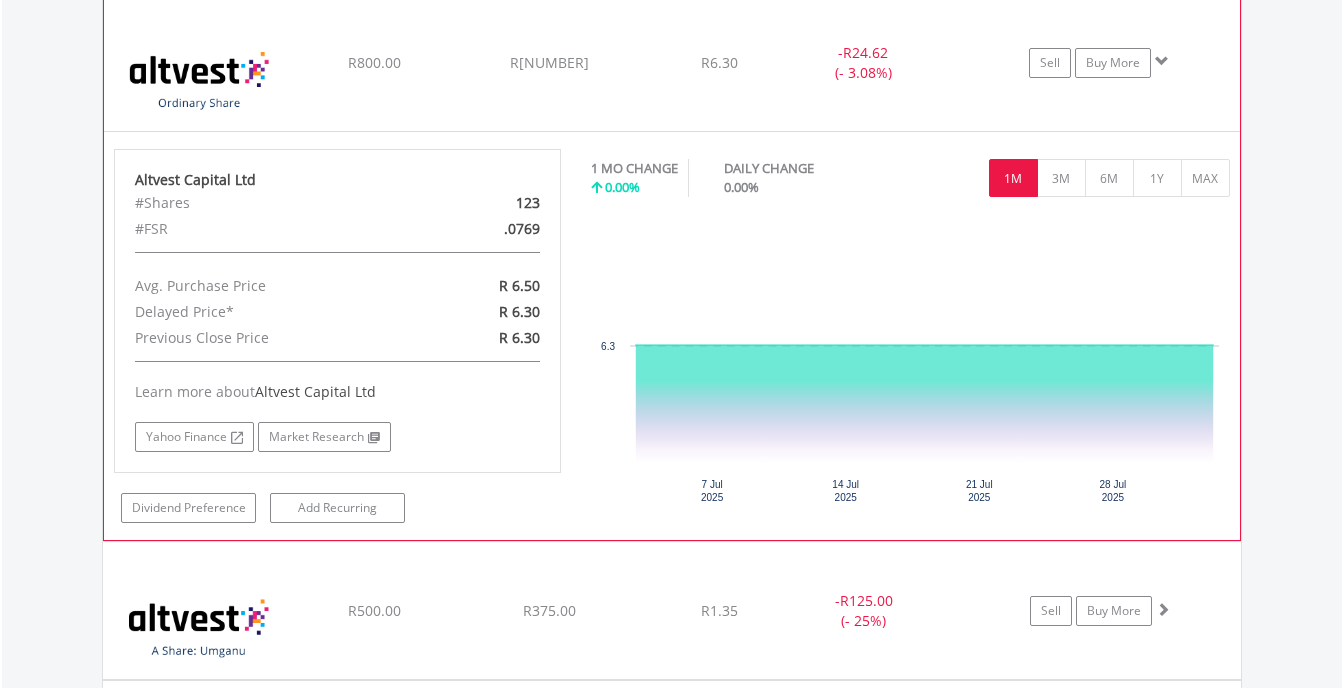 scroll, scrollTop: 1485, scrollLeft: 0, axis: vertical 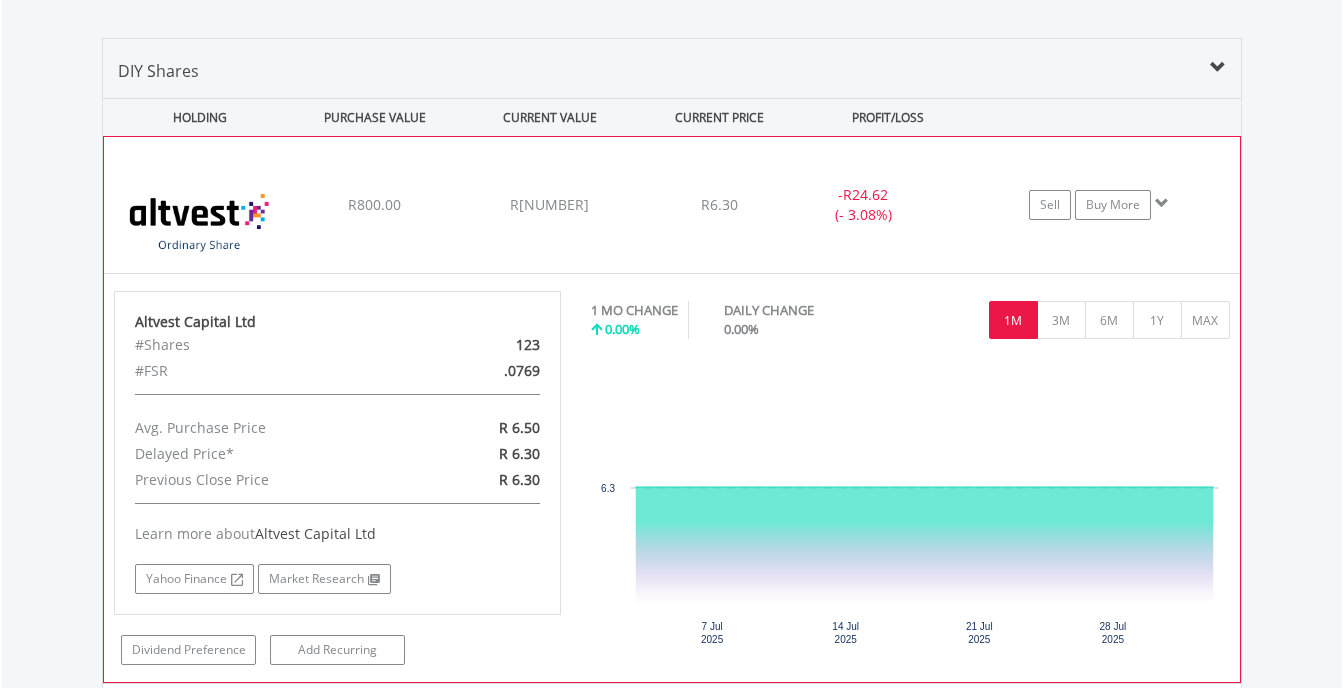 click on "R[NUMBER]" at bounding box center [550, 205] 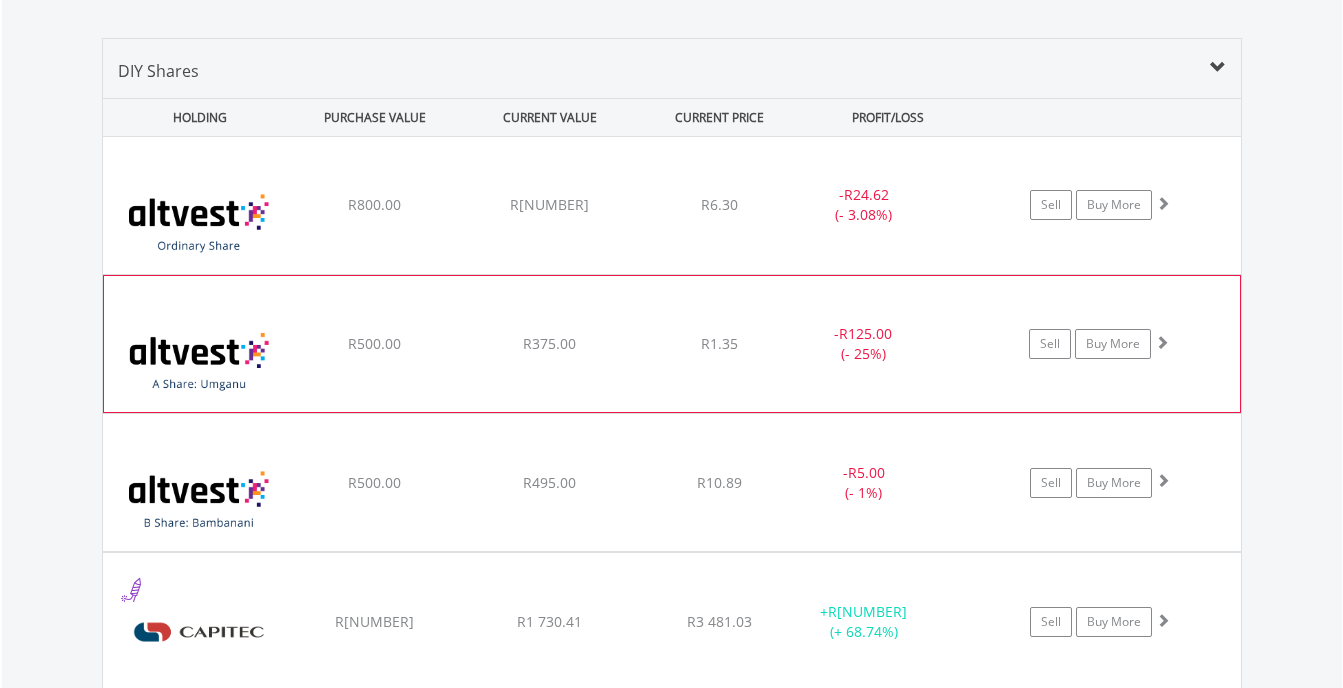 click on "Altvest Capital Ltd A
R[NUMBER]
R[NUMBER]
R[NUMBER]
-  R[NUMBER] (- [PERCENTAGE])
Sell
Buy More" at bounding box center [672, 205] 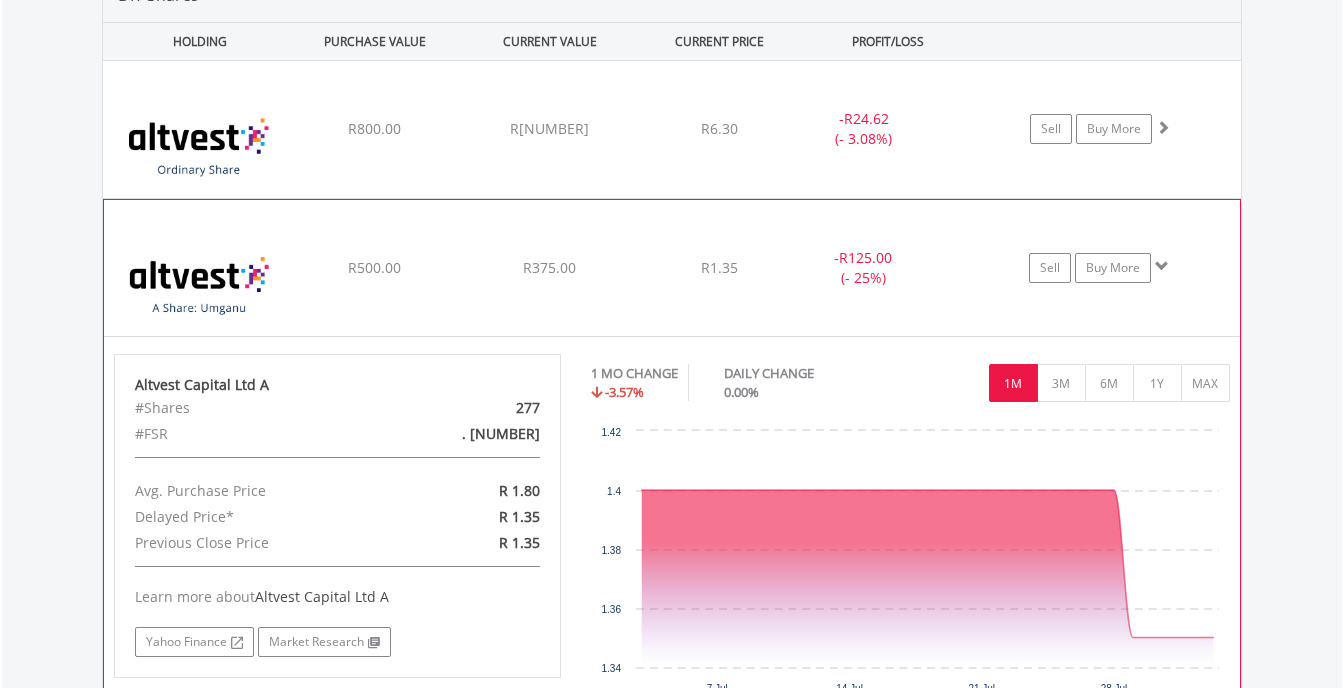 scroll, scrollTop: 1554, scrollLeft: 0, axis: vertical 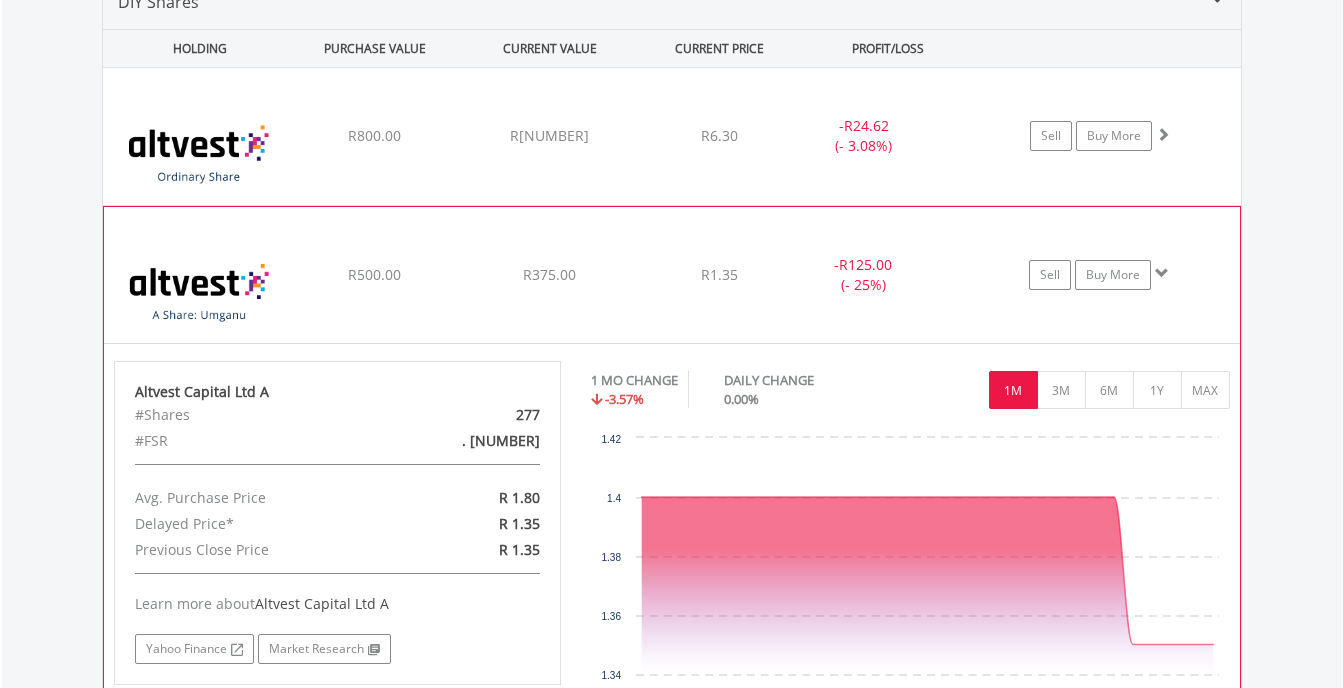click on "R375.00" at bounding box center (549, 136) 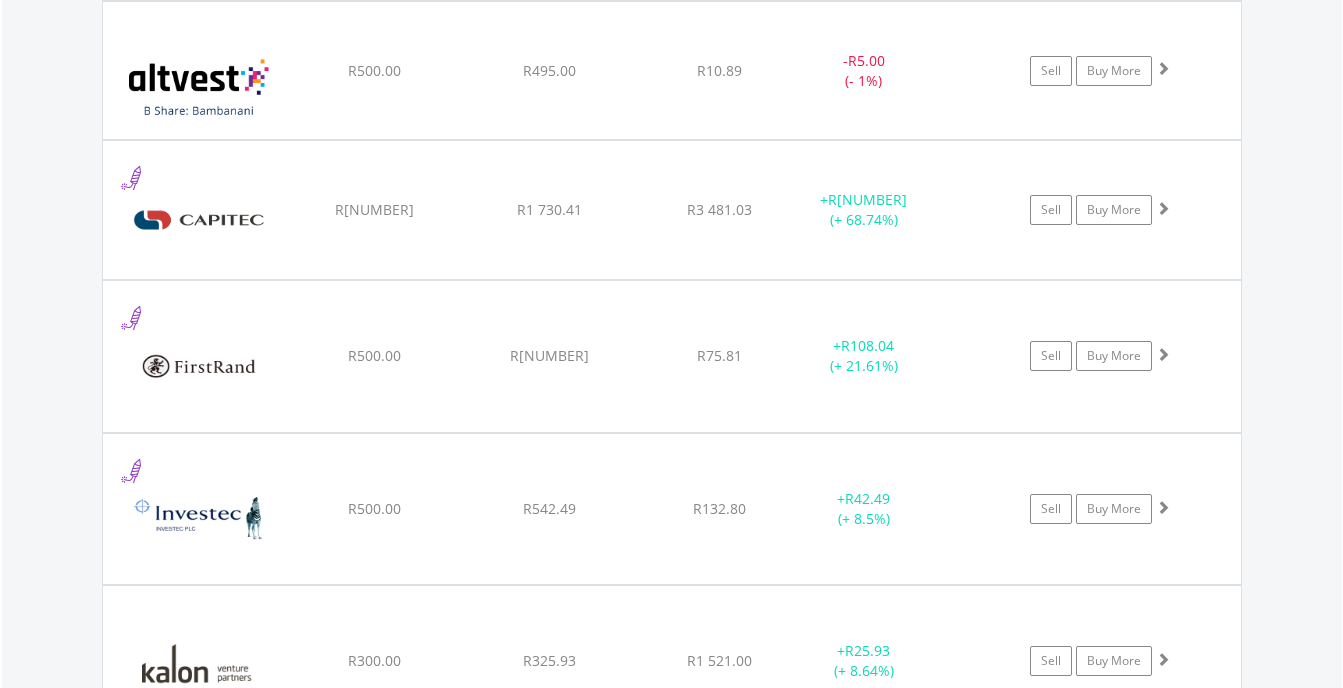 scroll, scrollTop: 1889, scrollLeft: 0, axis: vertical 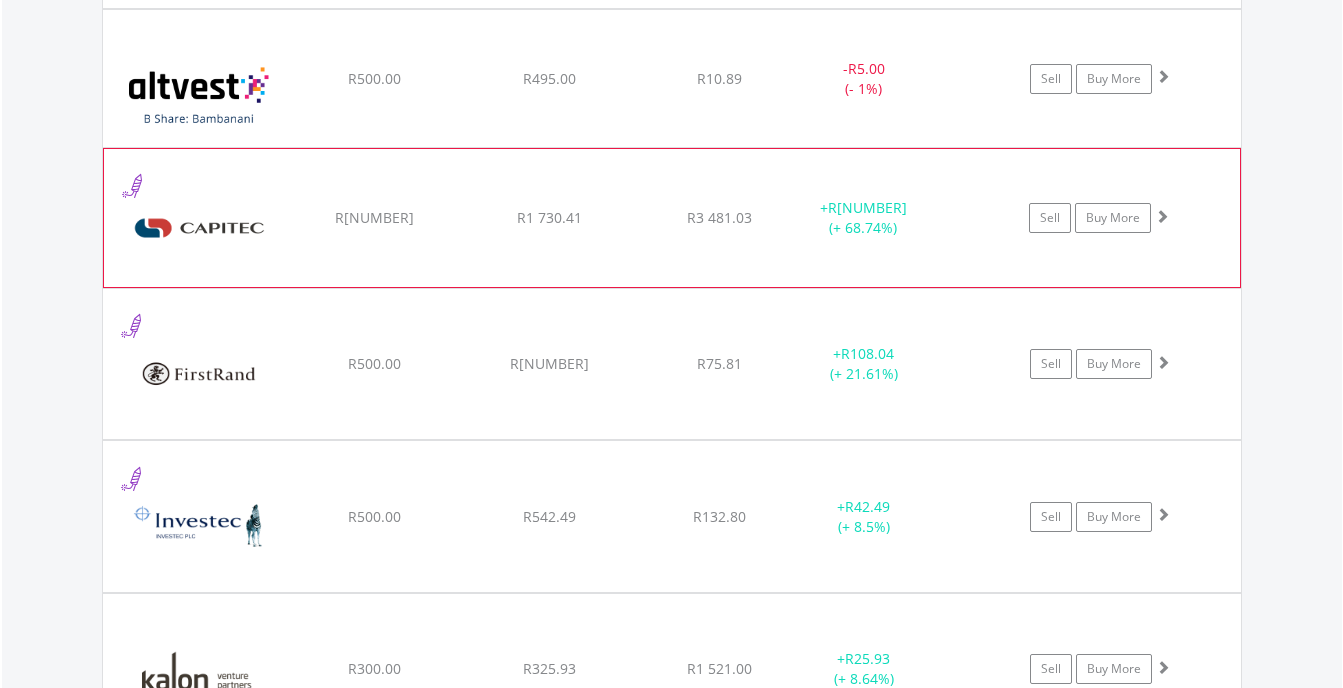 click on "﻿
Capitec Bank Holdings Limited
R1 025.46
R1 730.41
R3 481.03
+  R704.95 (+ 68.74%)
Sell
Buy More" at bounding box center [672, -199] 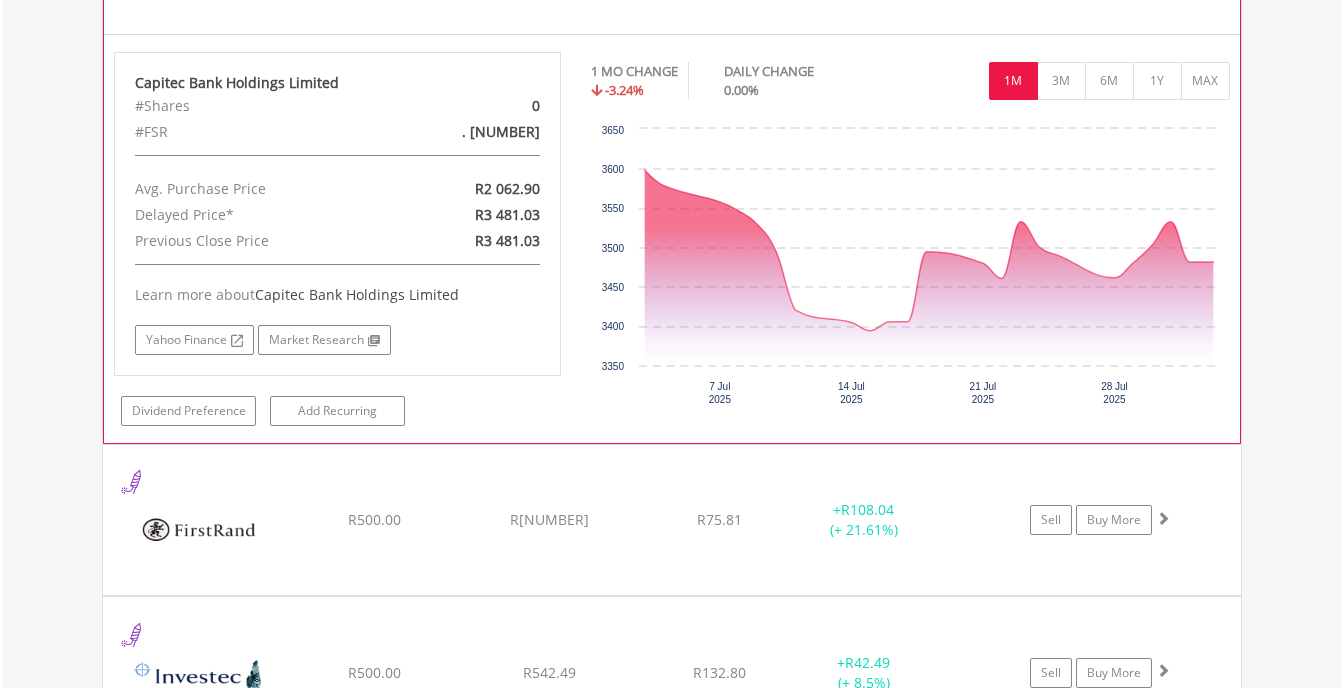 scroll, scrollTop: 2161, scrollLeft: 0, axis: vertical 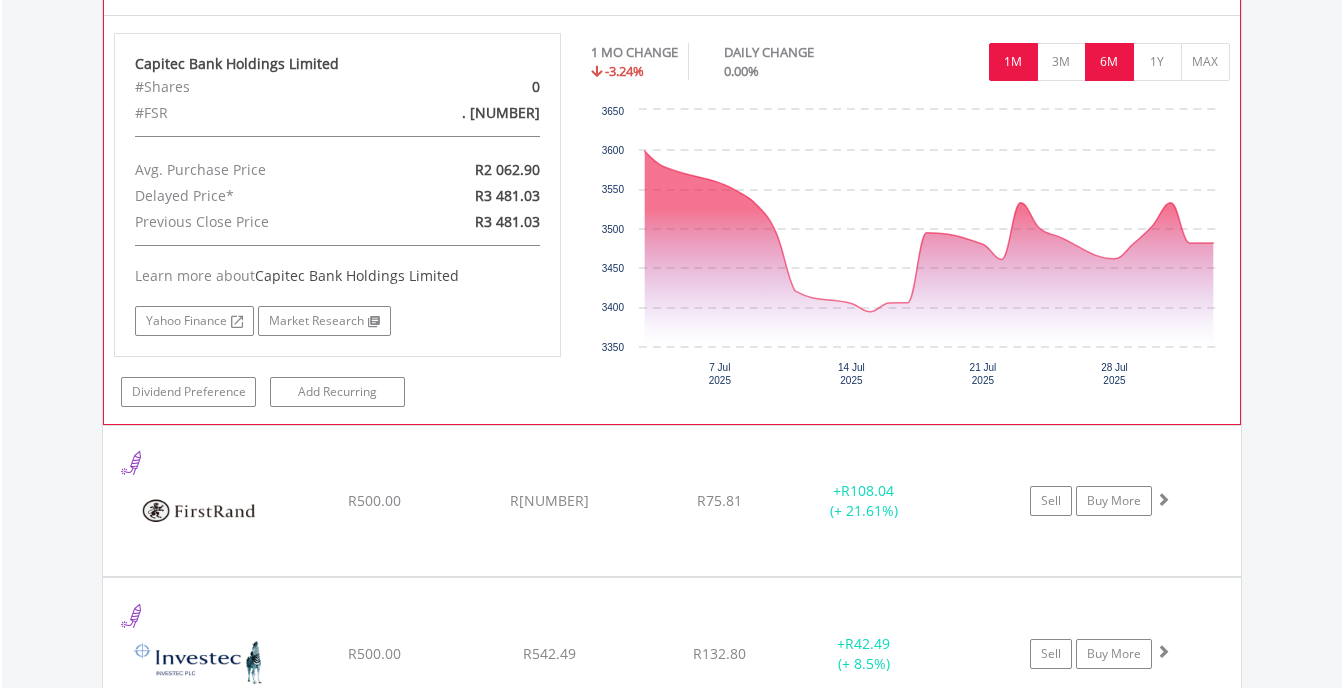 click on "6M" at bounding box center [1109, 62] 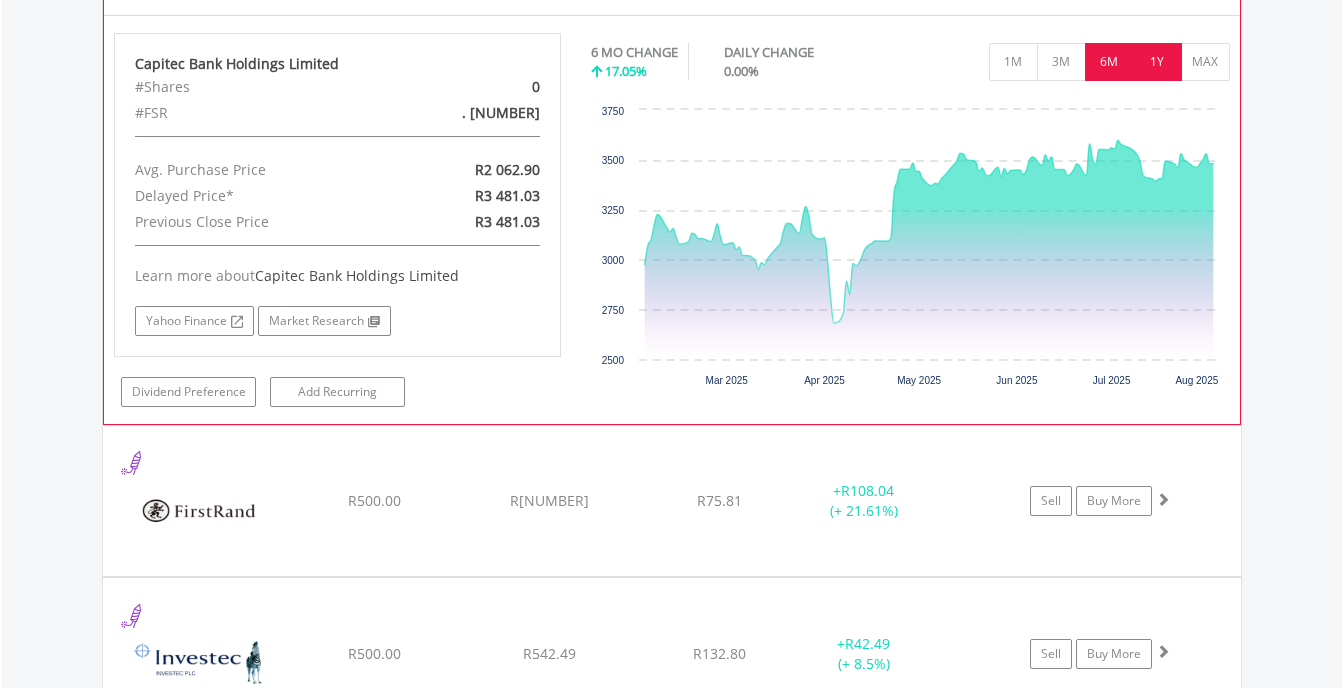 click on "1Y" at bounding box center [1157, 62] 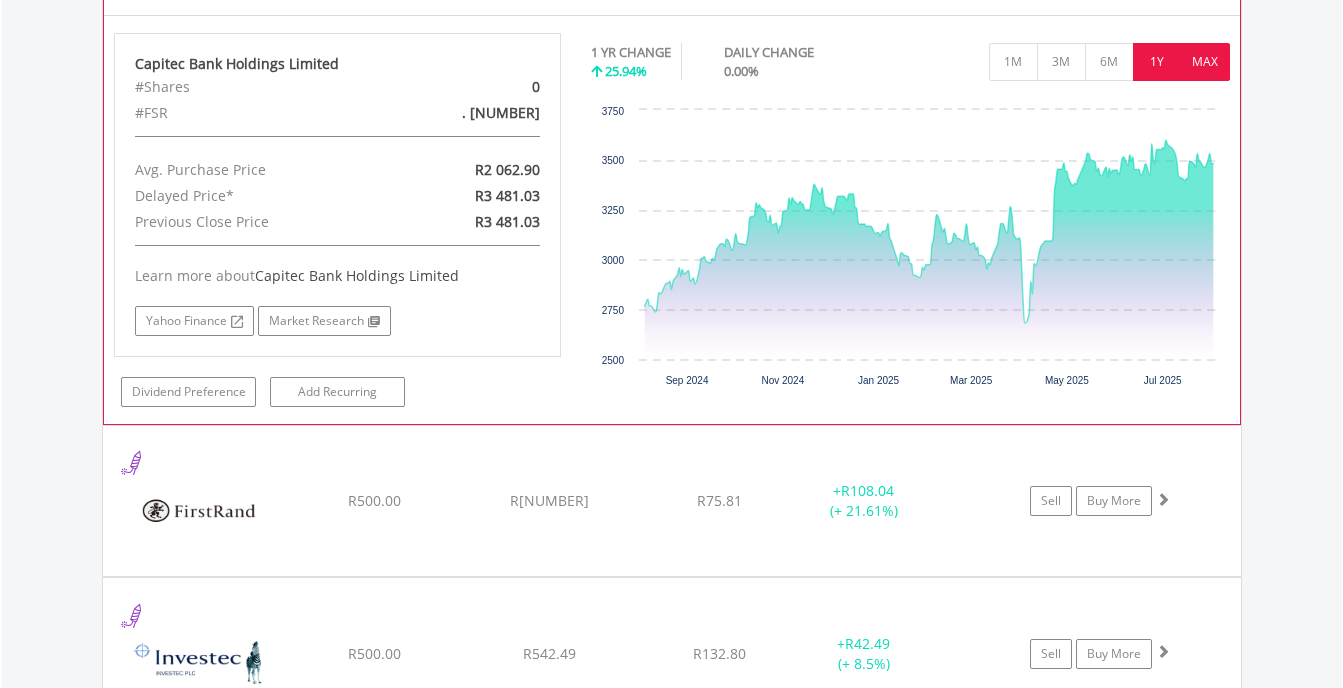 click on "MAX" at bounding box center [1205, 62] 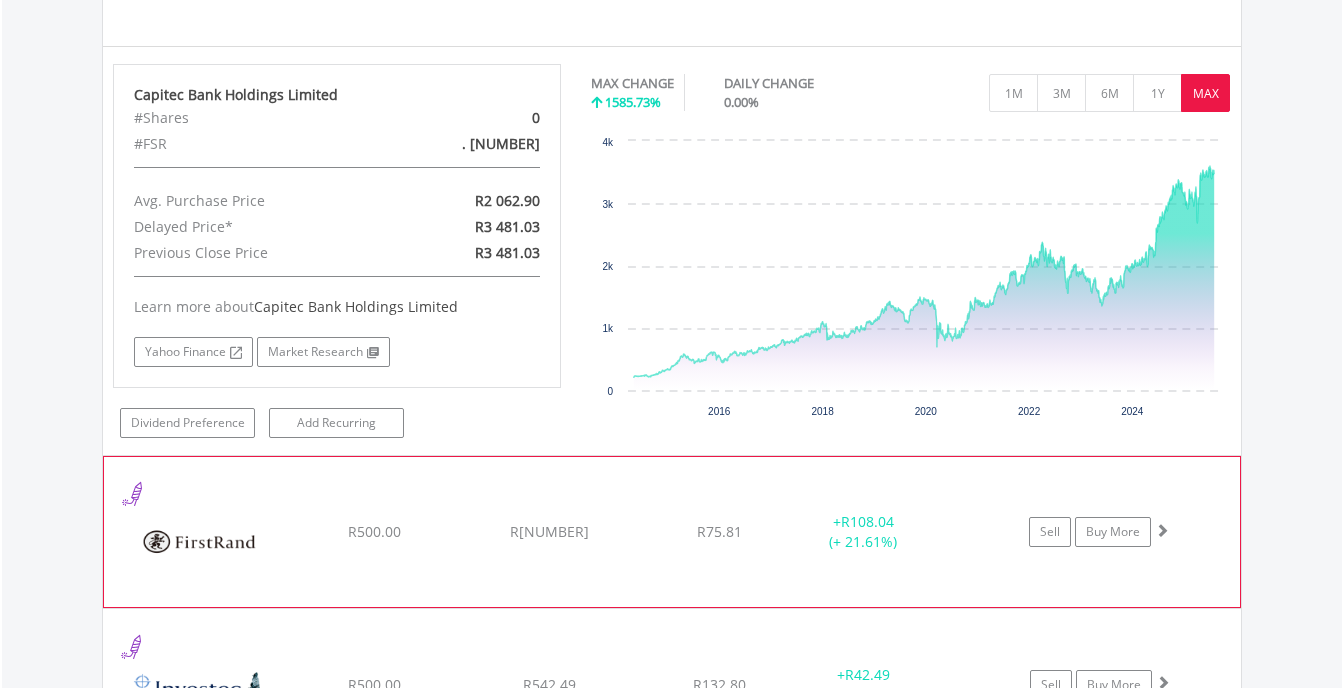 scroll, scrollTop: 2129, scrollLeft: 0, axis: vertical 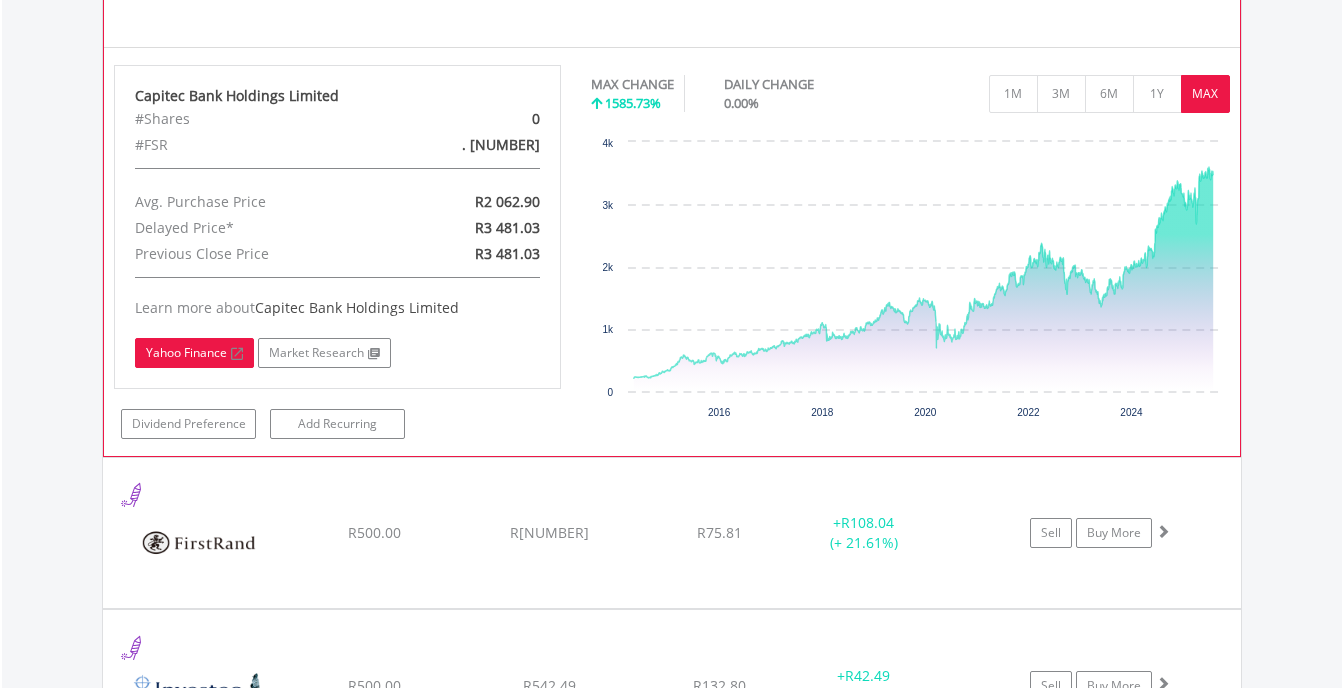 click on "Yahoo Finance" at bounding box center [194, 353] 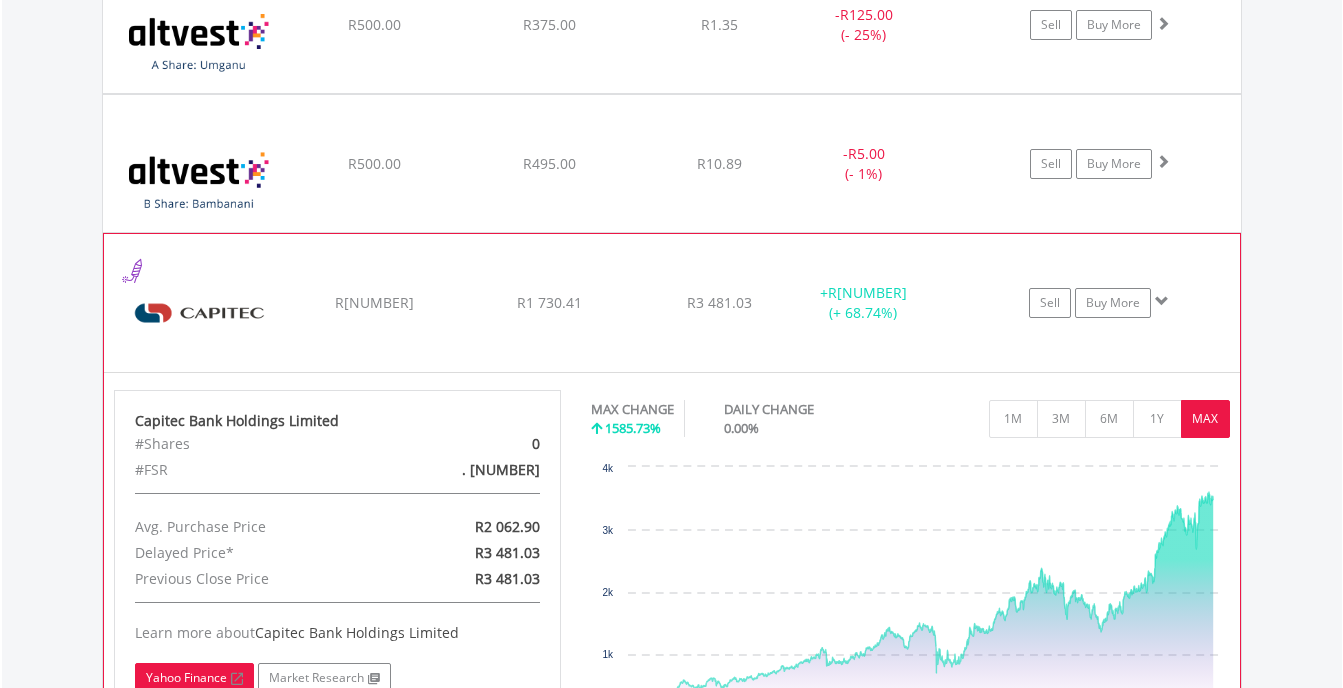 scroll, scrollTop: 1803, scrollLeft: 0, axis: vertical 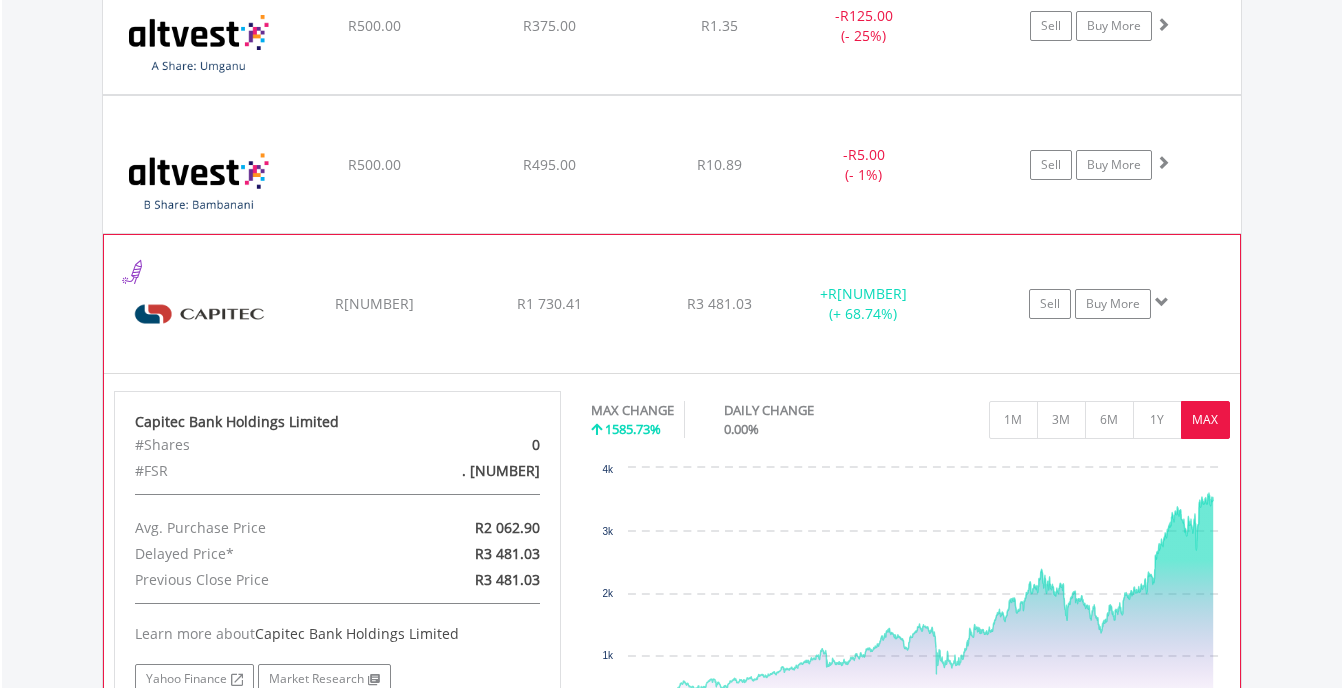 click on "﻿
Capitec Bank Holdings Limited
R1 025.46
R1 730.41
R3 481.03
+  R704.95 (+ 68.74%)
Sell
Buy More" at bounding box center (672, -113) 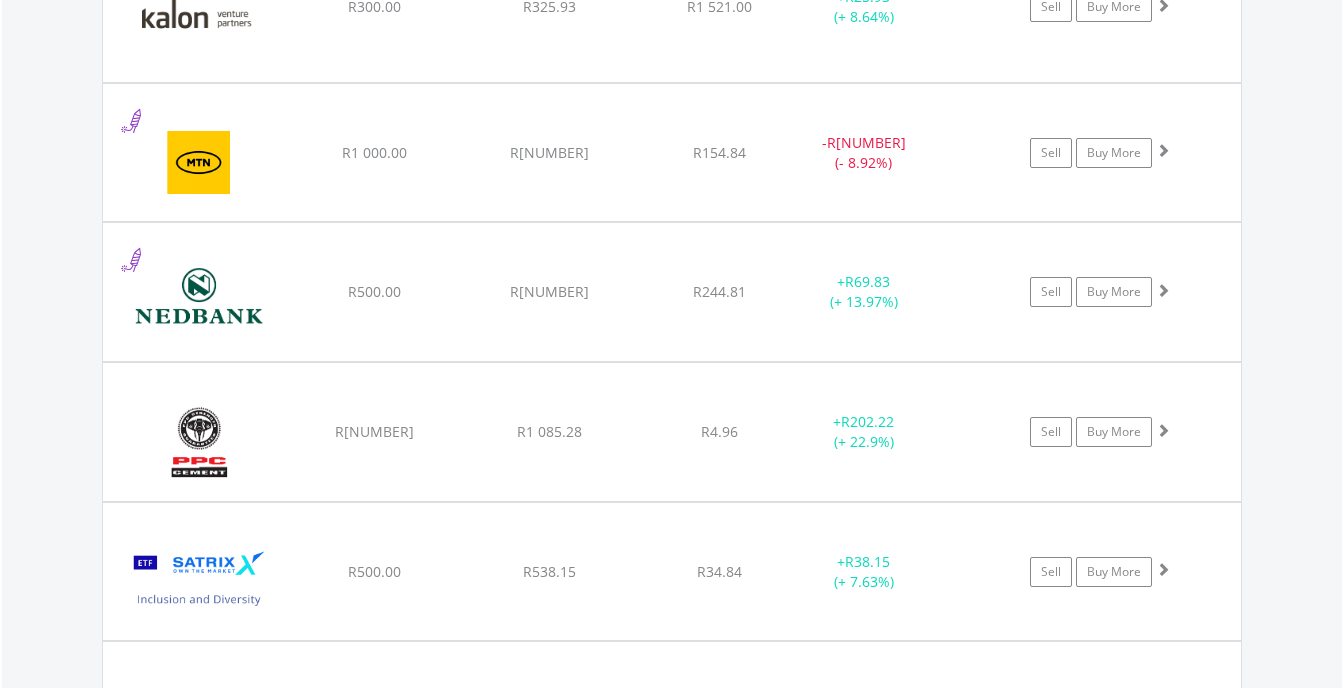 scroll, scrollTop: 2552, scrollLeft: 0, axis: vertical 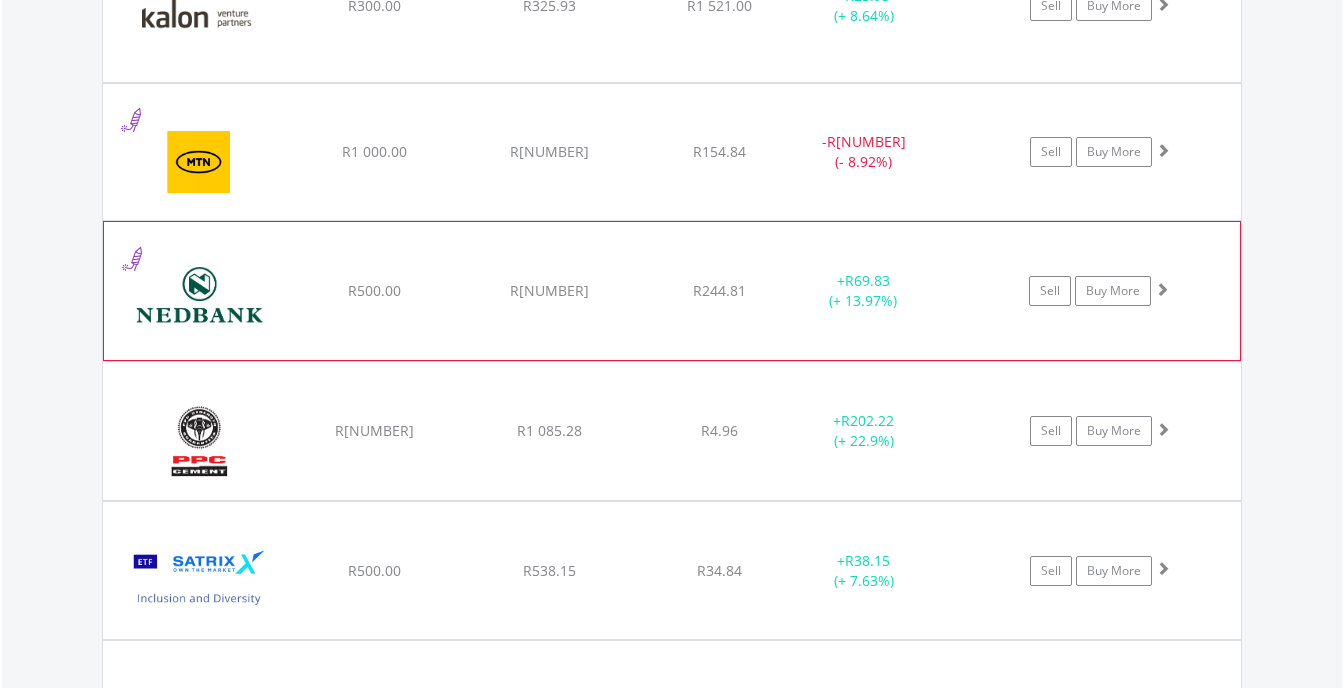 click on "R500.00" at bounding box center [374, -862] 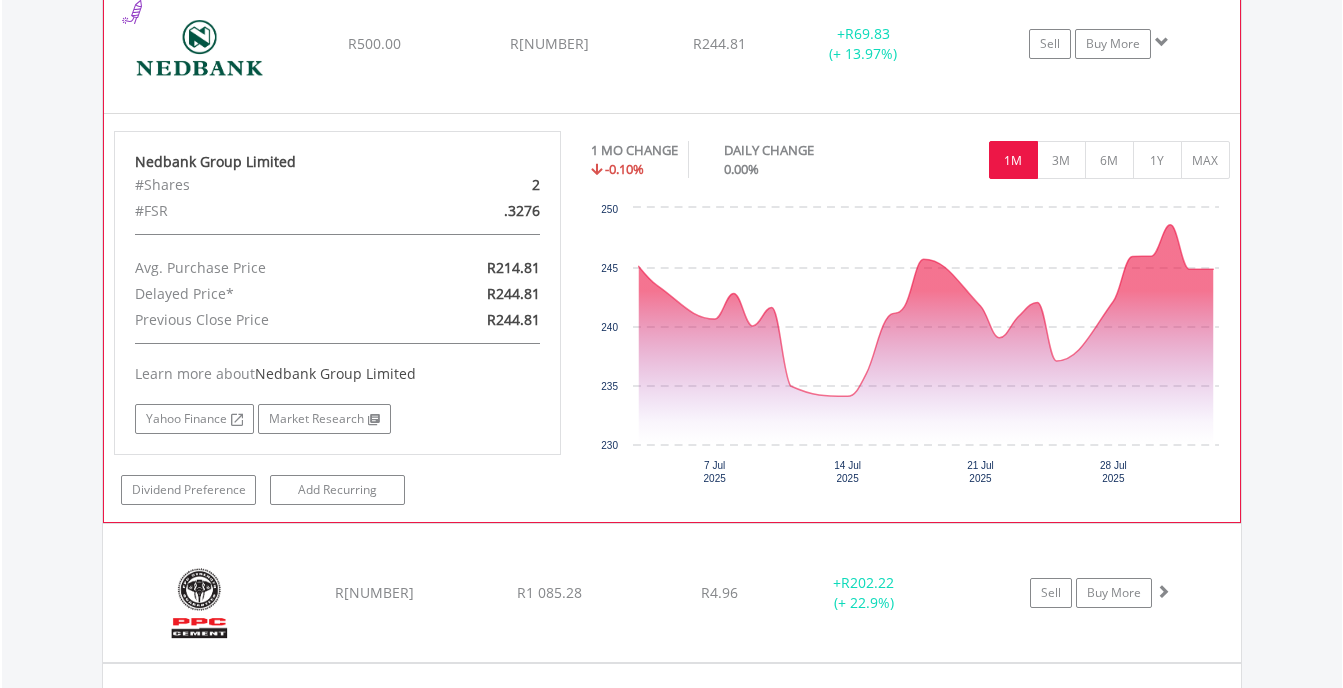 scroll, scrollTop: 2800, scrollLeft: 0, axis: vertical 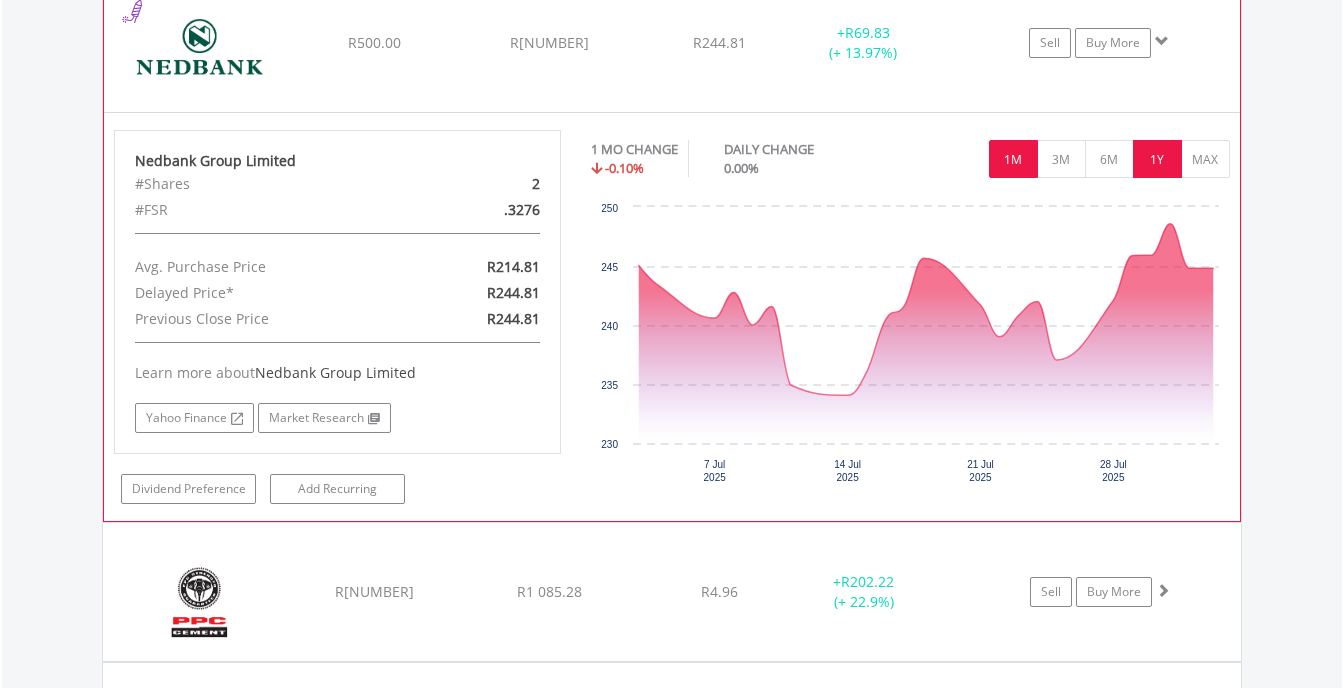 click on "1Y" at bounding box center (1157, 159) 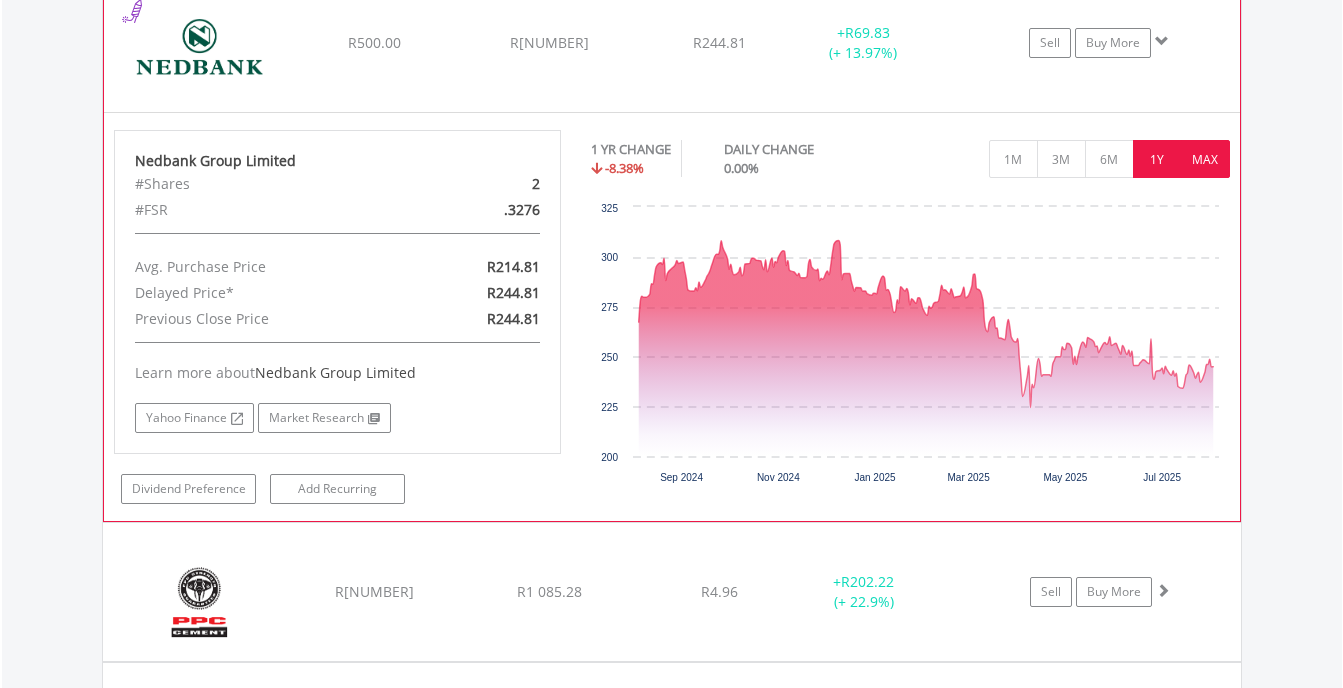 click on "MAX" at bounding box center (1205, 159) 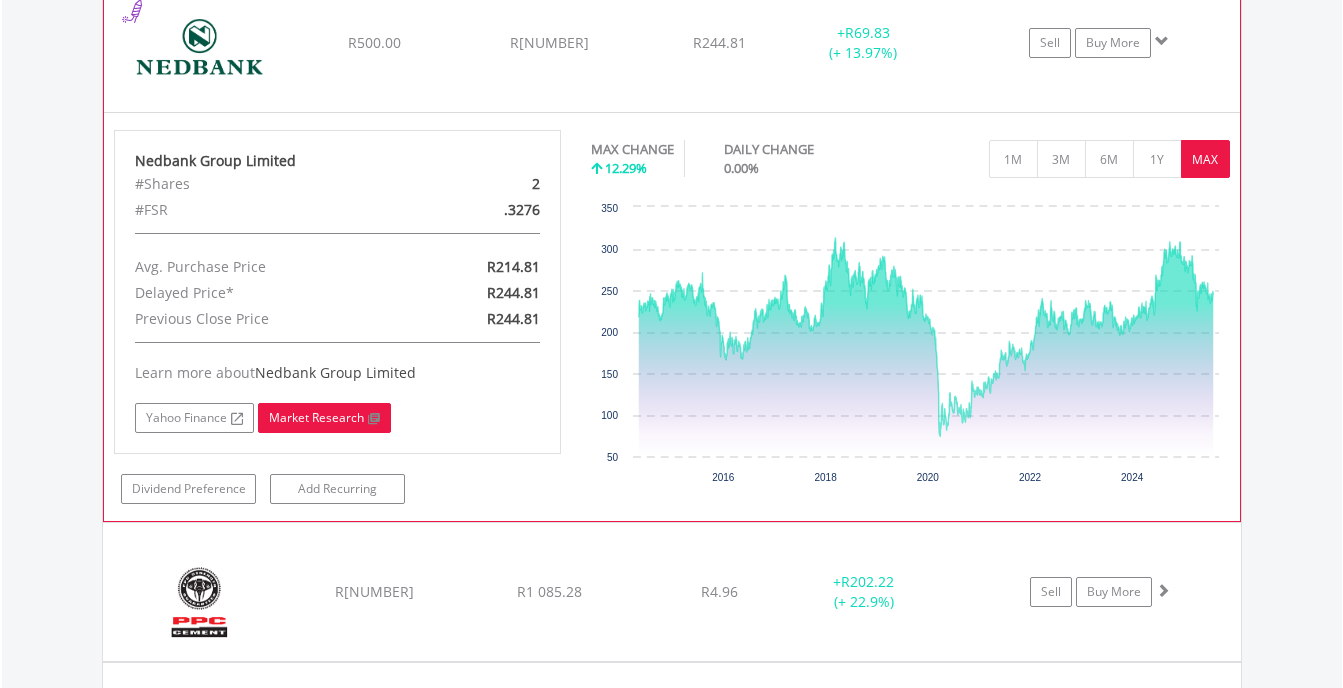 click on "Market Research" at bounding box center (324, 418) 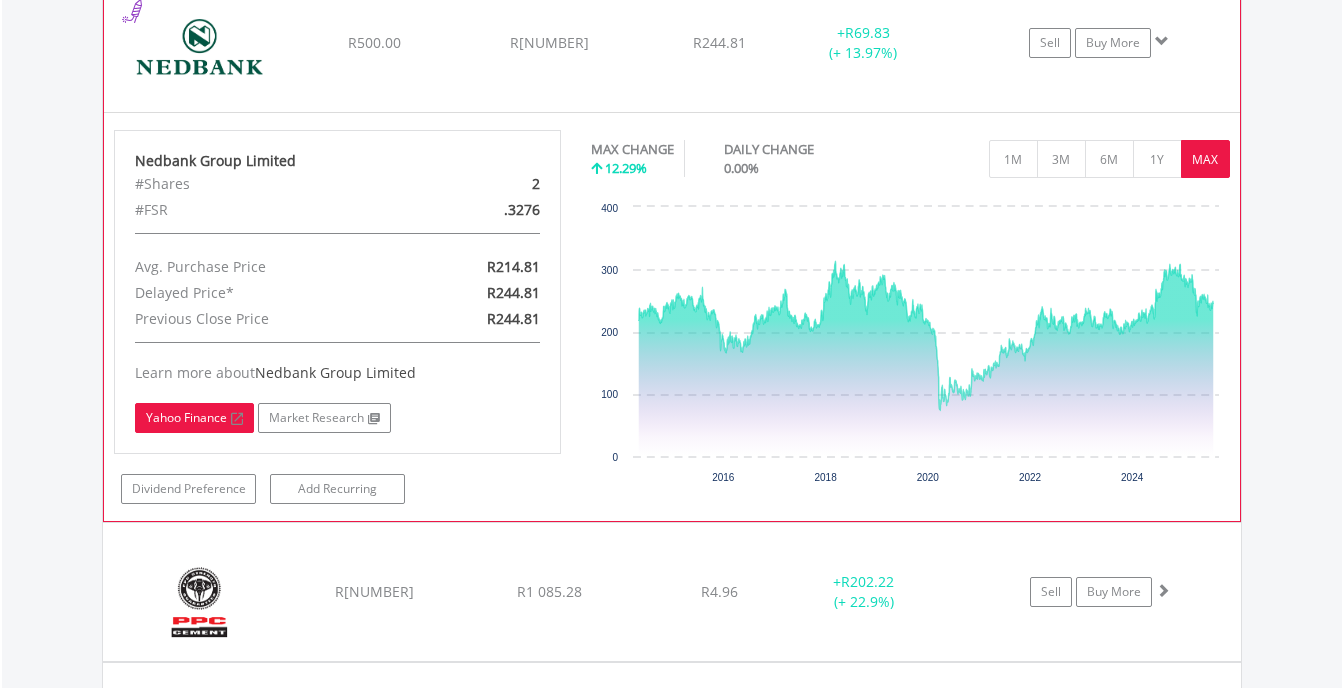 click on "Yahoo Finance" at bounding box center [194, 418] 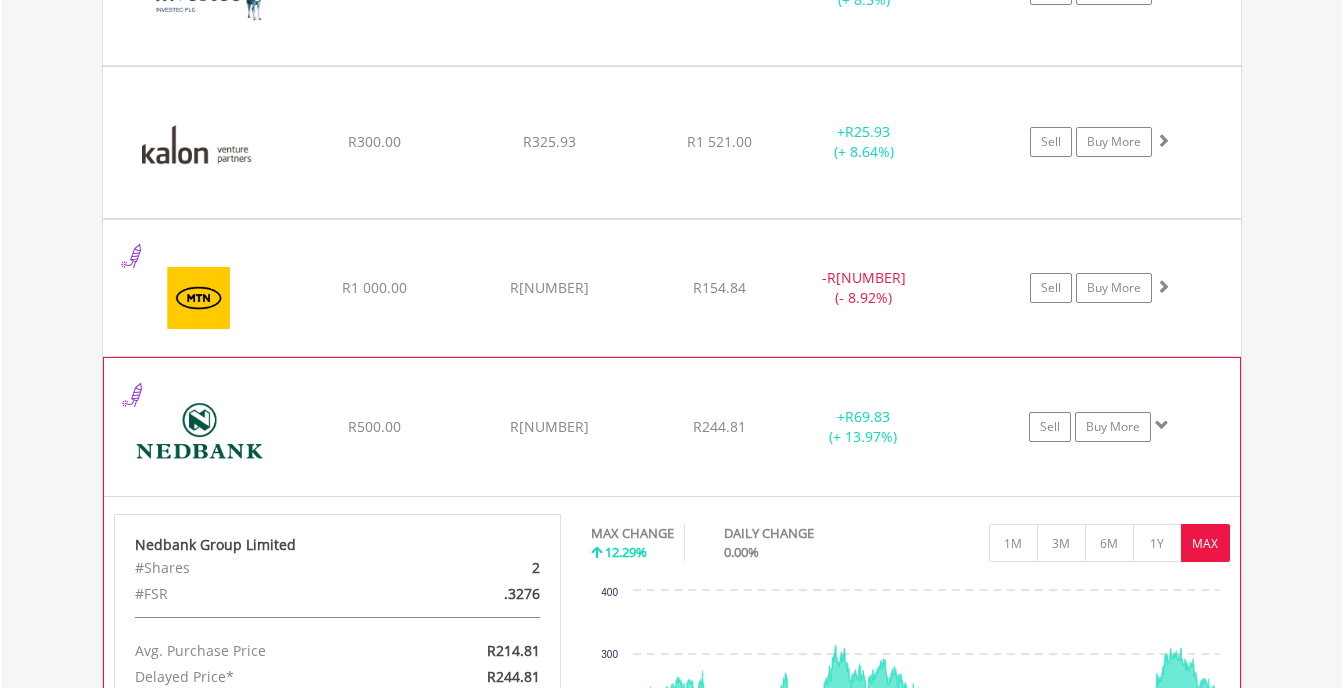 scroll, scrollTop: 2464, scrollLeft: 0, axis: vertical 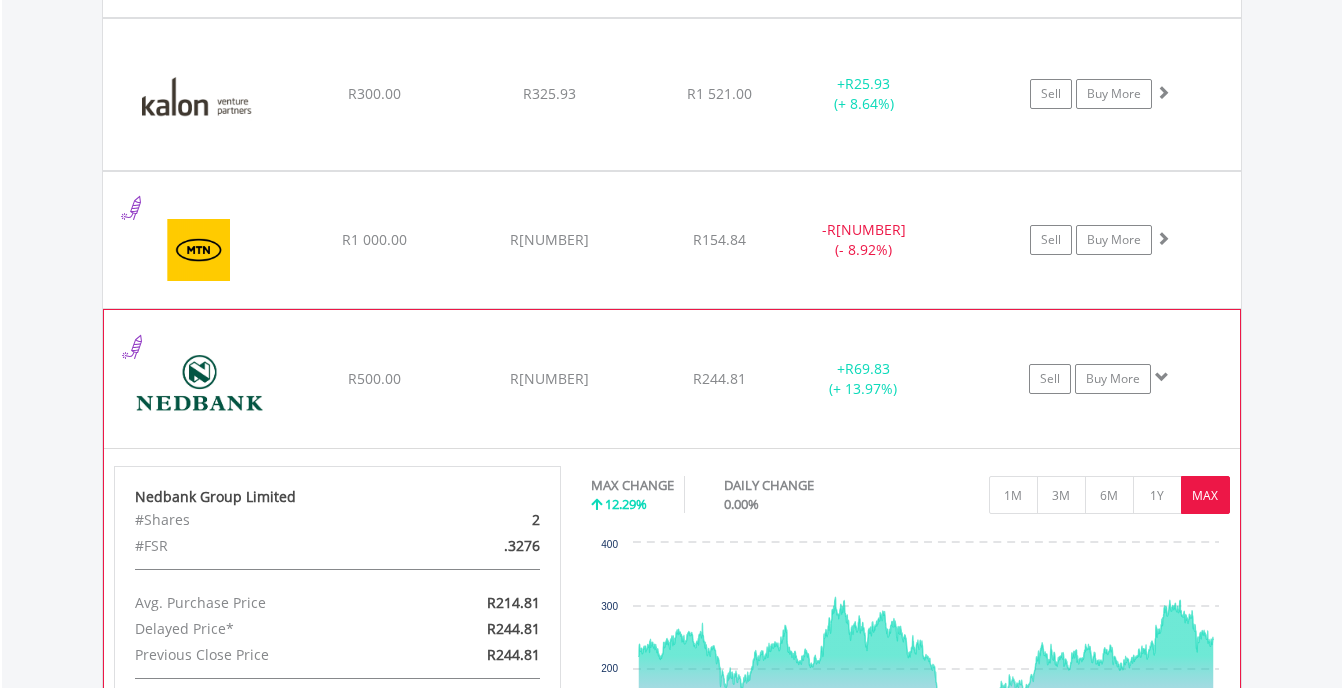click on "R500.00" at bounding box center (374, -774) 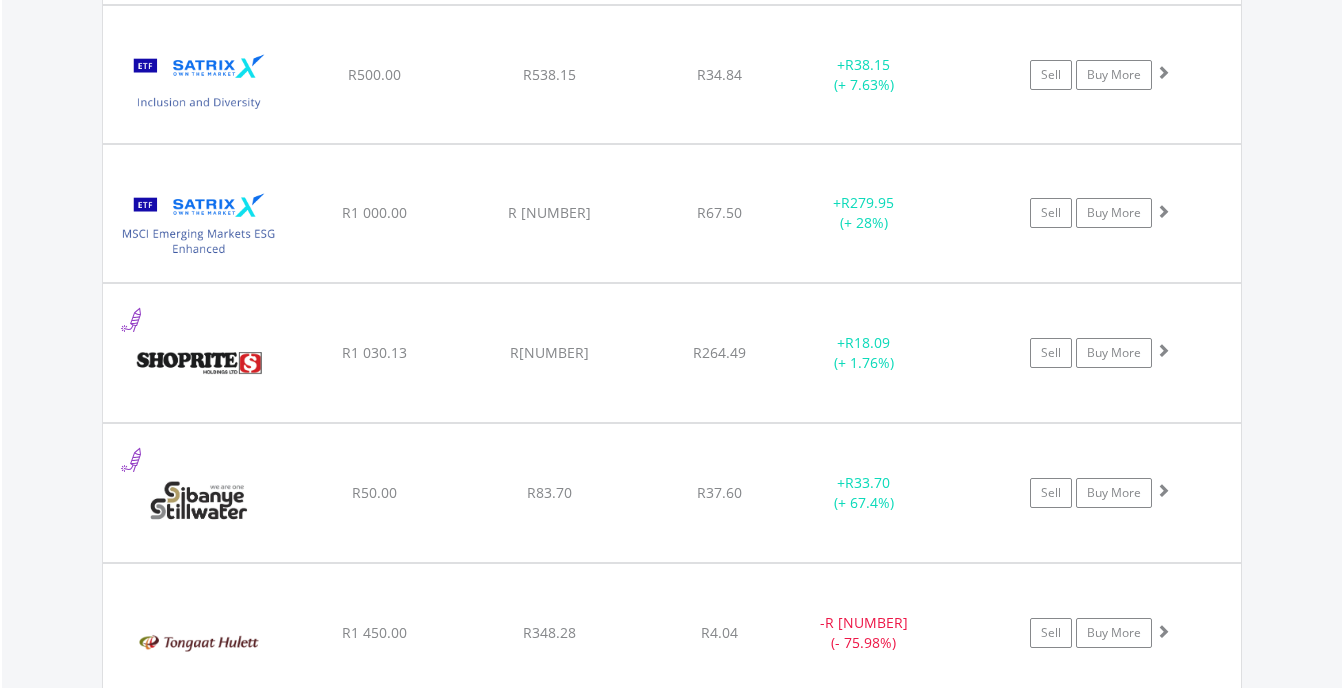 scroll, scrollTop: 3051, scrollLeft: 0, axis: vertical 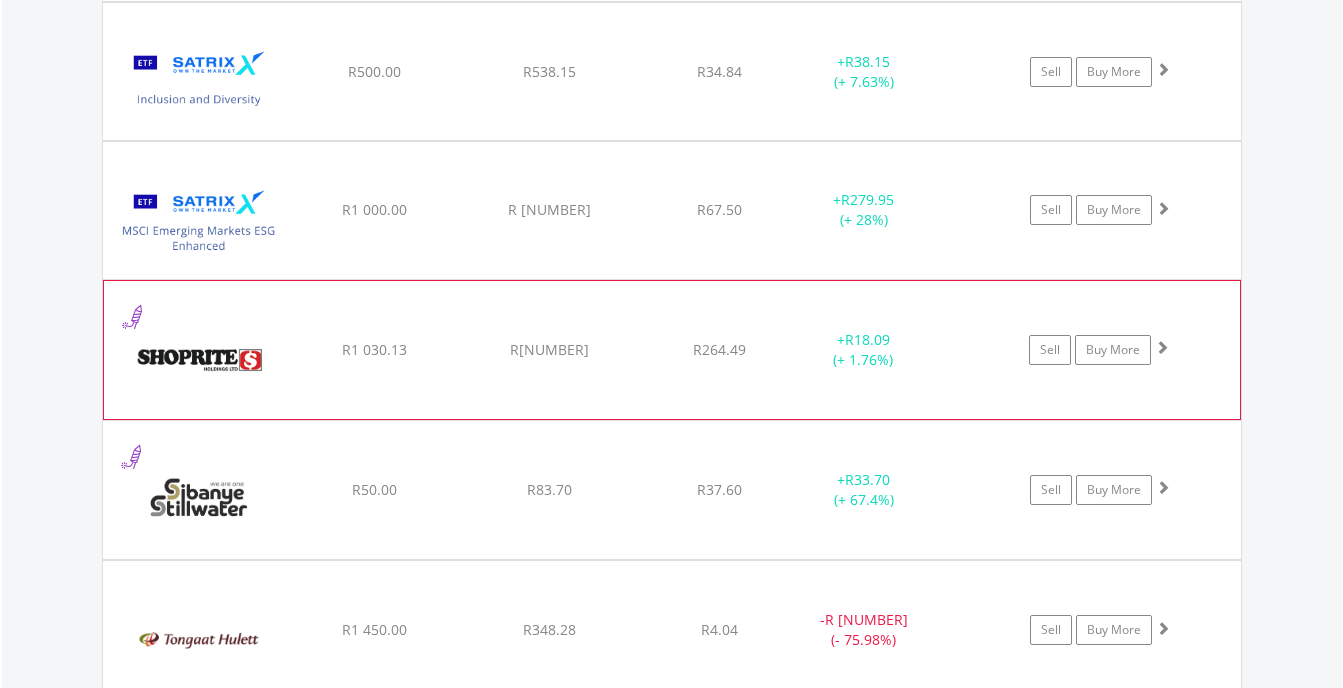 click on "Shoprite Holdings Limited
R1 030.13
R1 048.22
R264.49
+  R18.09 (+ 1.76%)
Sell
Buy More" at bounding box center (672, -1361) 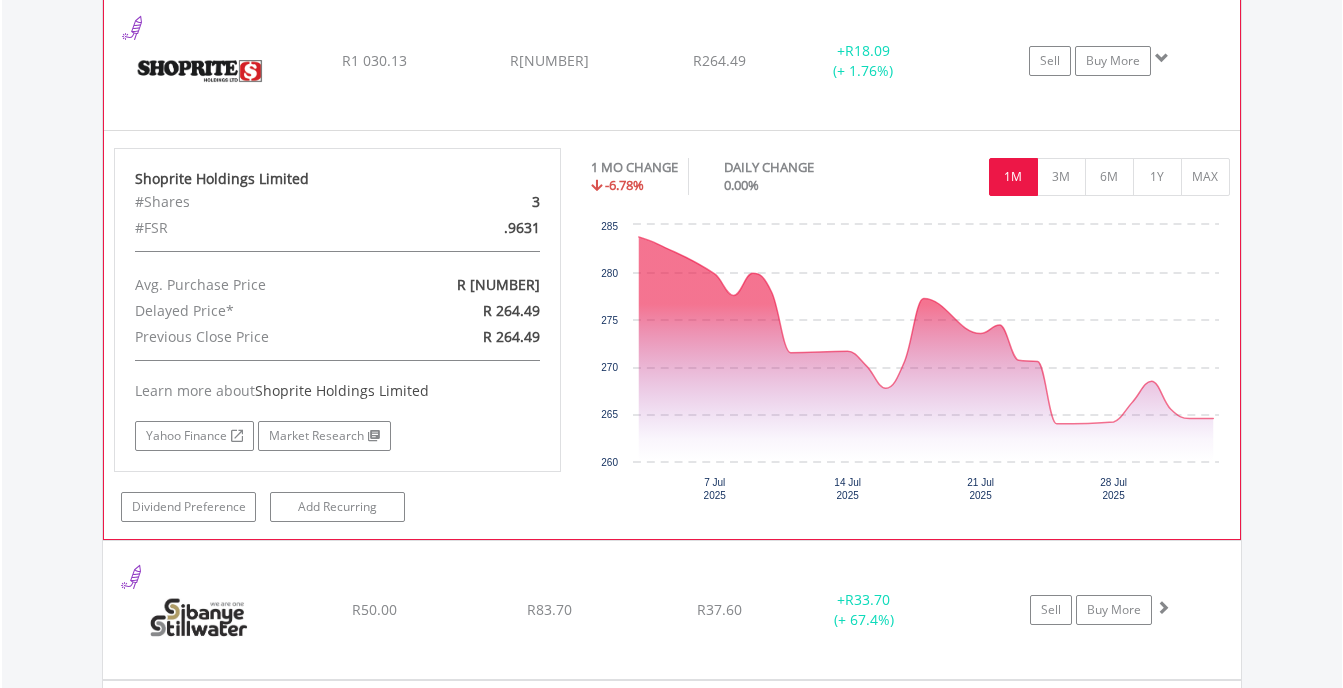 scroll, scrollTop: 3345, scrollLeft: 0, axis: vertical 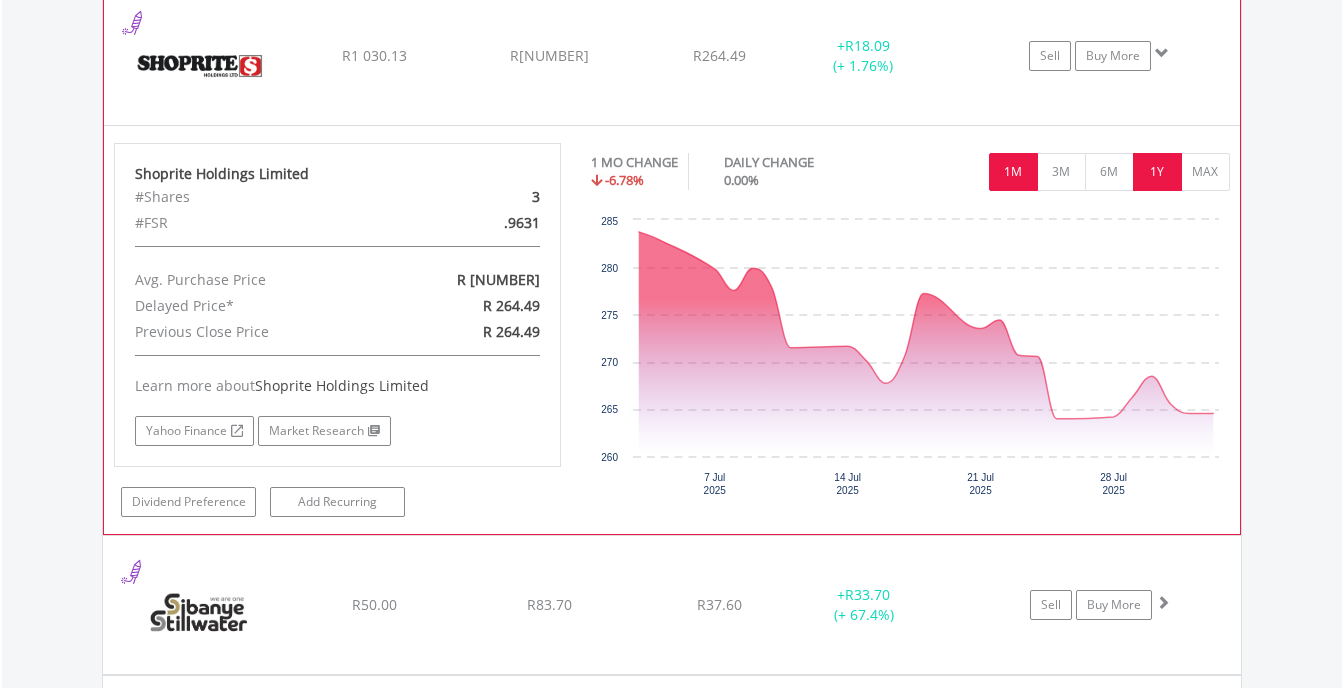 click on "1Y" at bounding box center [1157, 172] 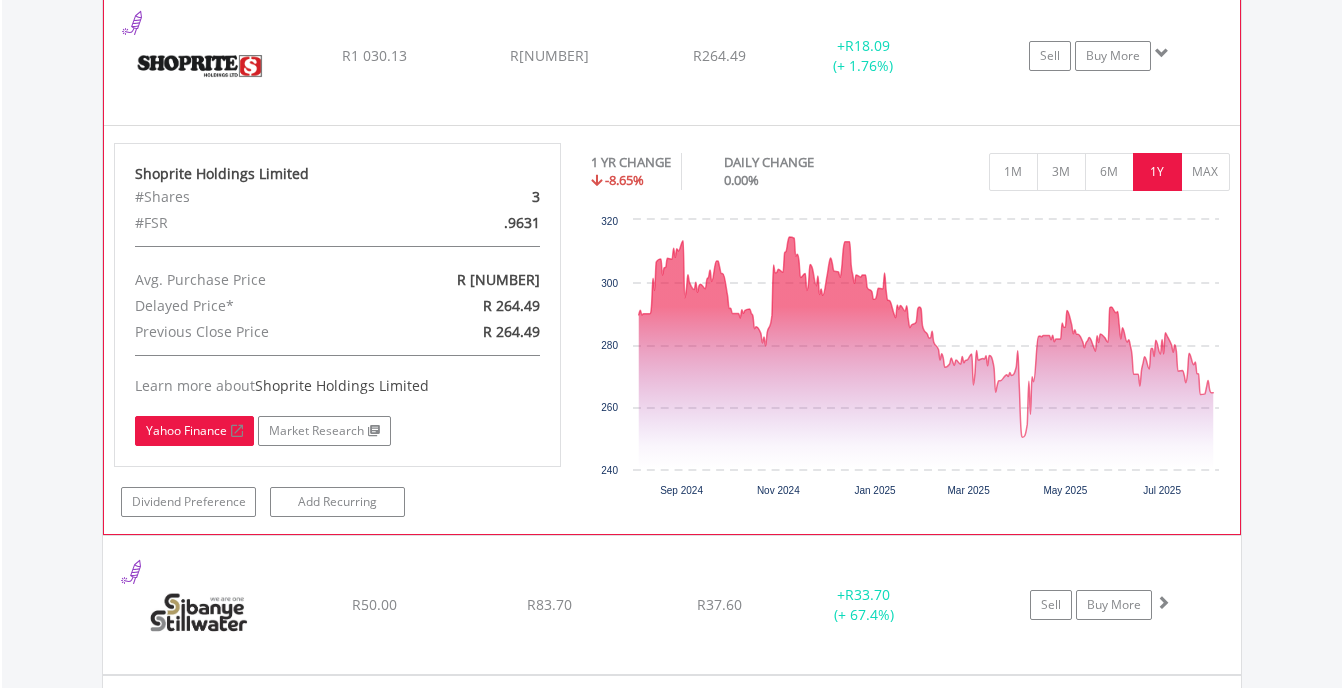 click on "Yahoo Finance" at bounding box center (194, 431) 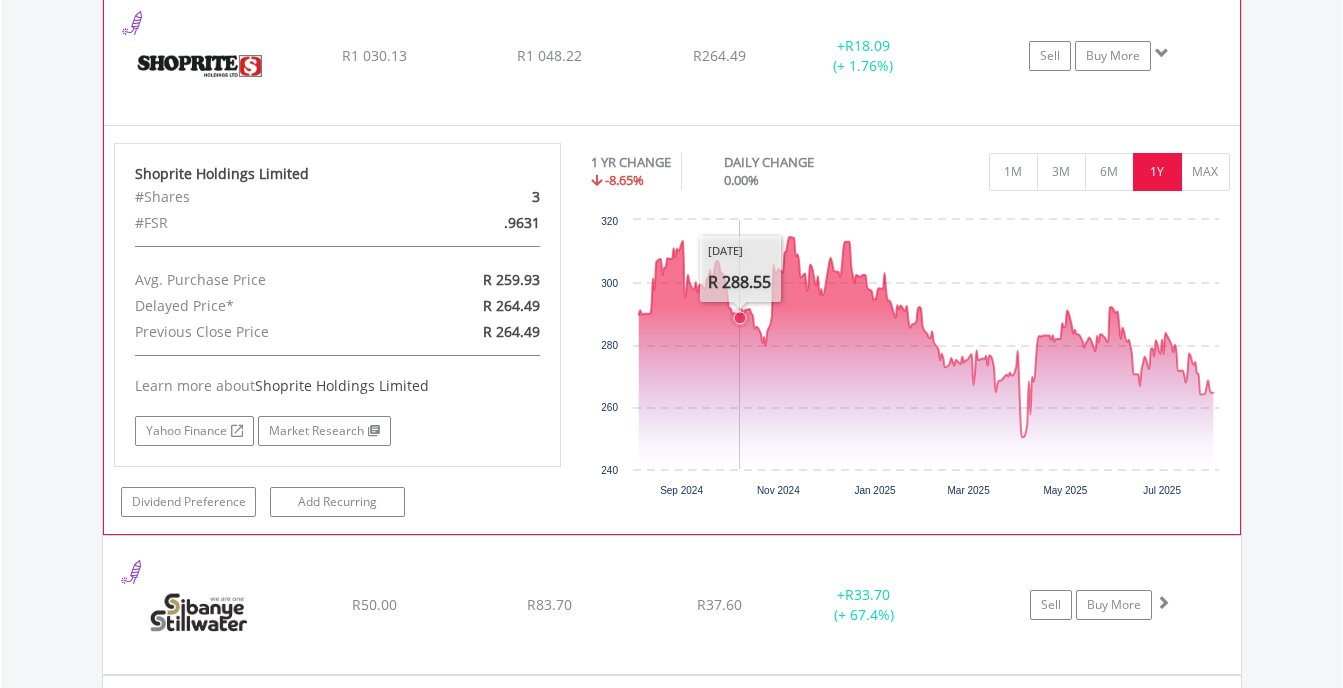 scroll, scrollTop: 3345, scrollLeft: 0, axis: vertical 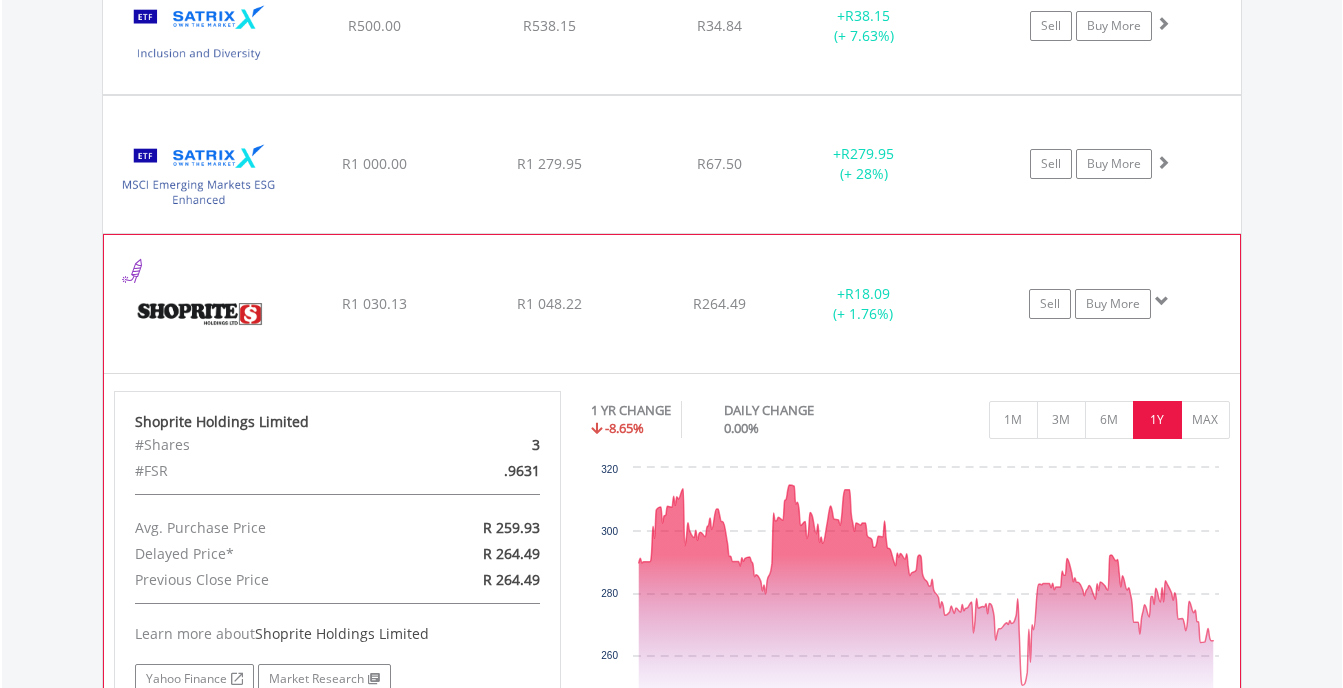 click on "Shoprite Holdings Limited
R1 030.13
R1 048.22
R264.49
+  R18.09 (+ 1.76%)
Sell
Buy More" at bounding box center (672, -1407) 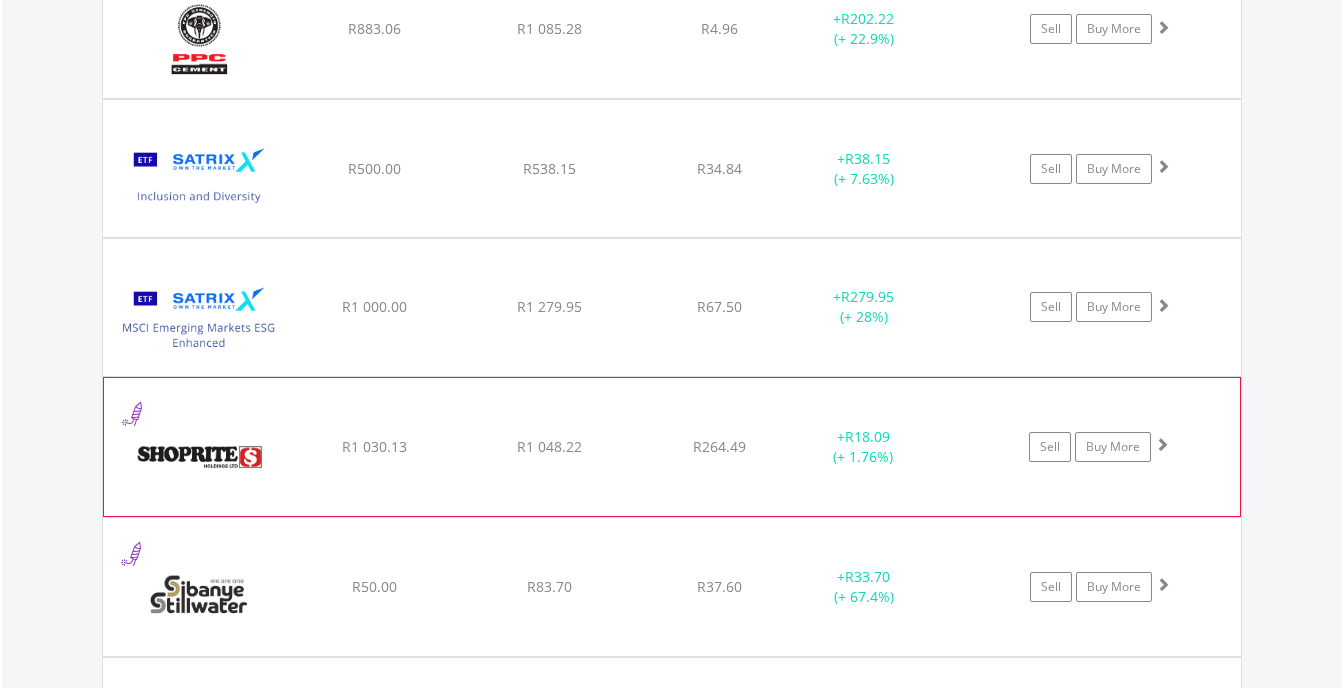 scroll, scrollTop: 2953, scrollLeft: 0, axis: vertical 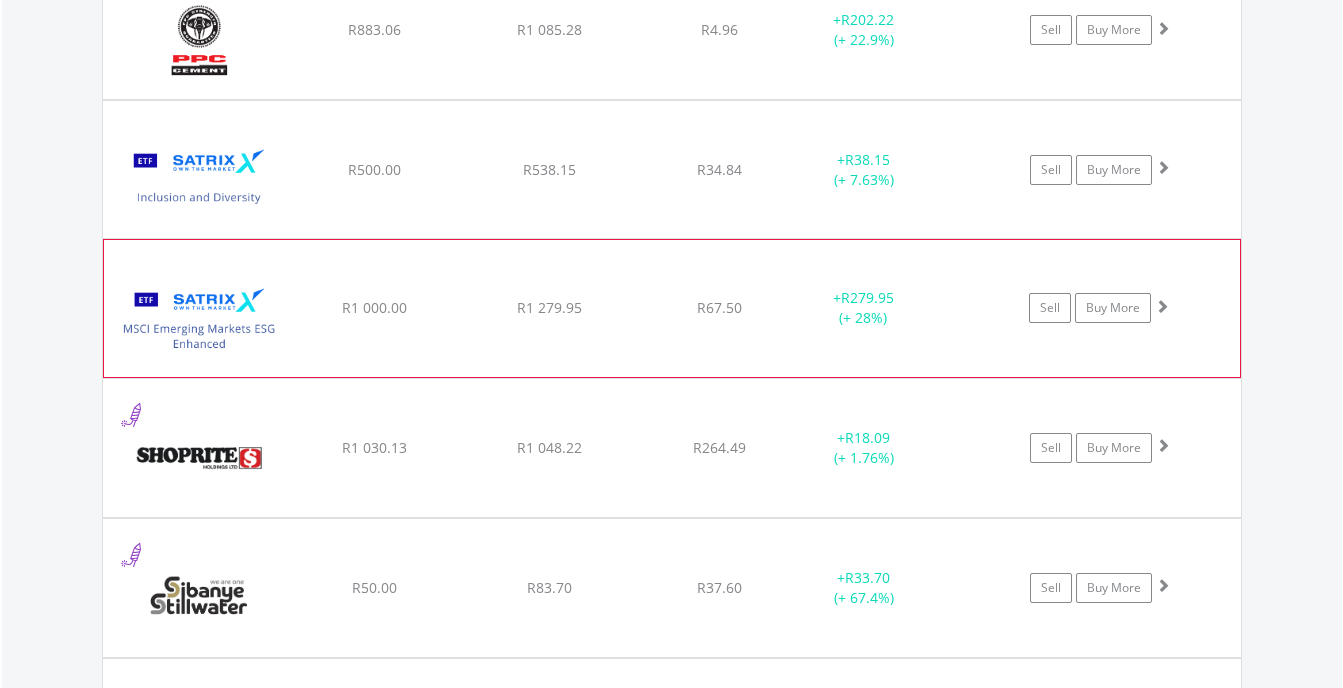 click on "Satrix MSCI Emerging Markets ESG Enhanced ETF
R1 000.00
R1 279.95
R67.50
+  R279.95 (+ 28%)
Sell
Buy More" at bounding box center (672, -1263) 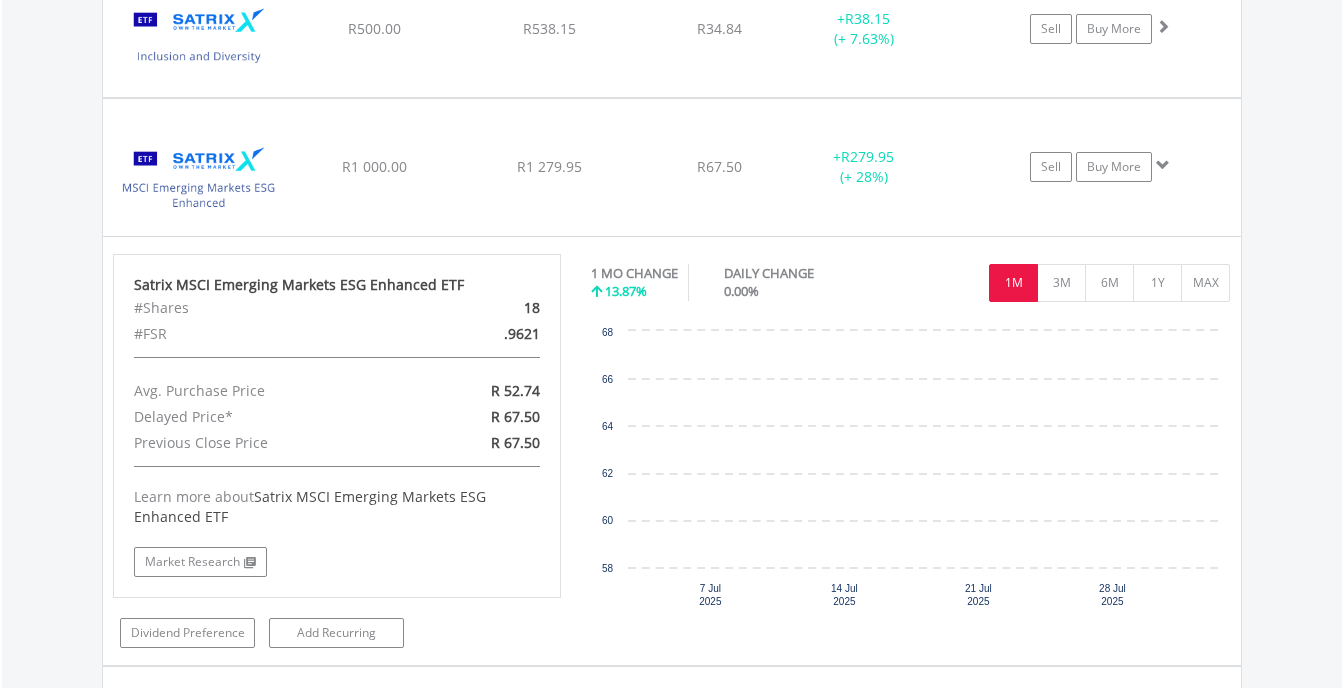 scroll, scrollTop: 3221, scrollLeft: 0, axis: vertical 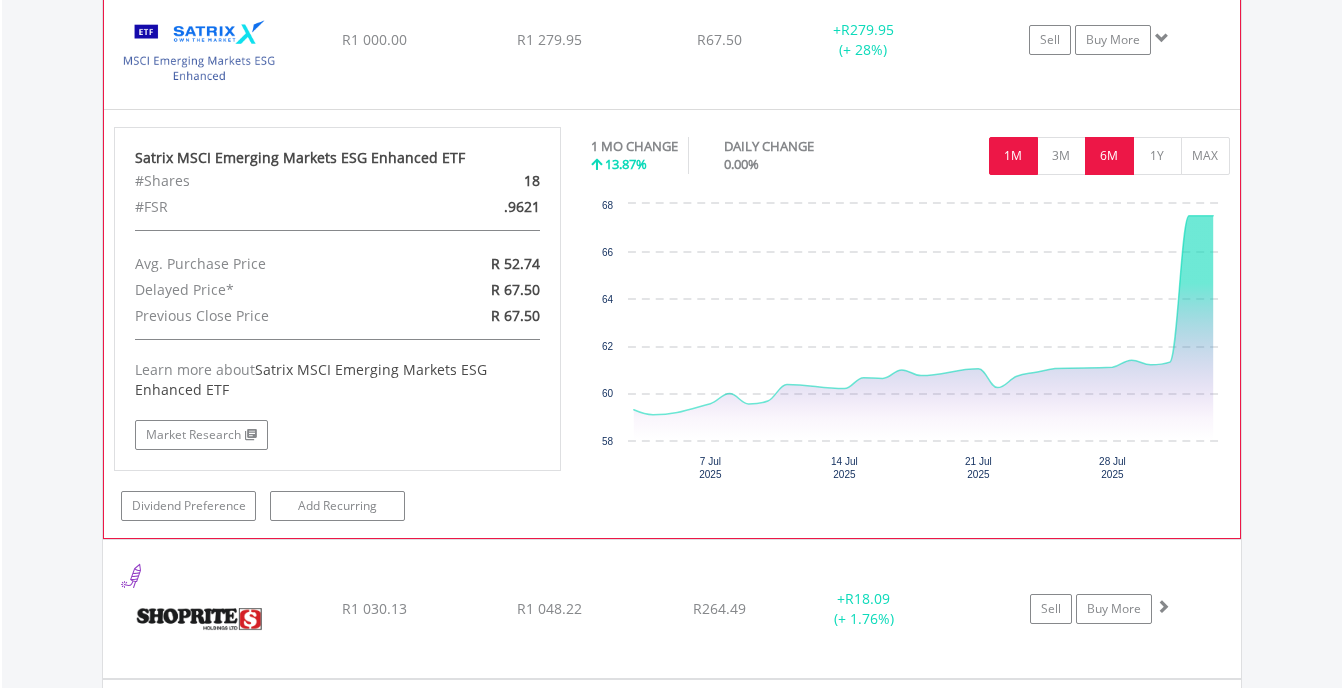 click on "6M" at bounding box center [1109, 156] 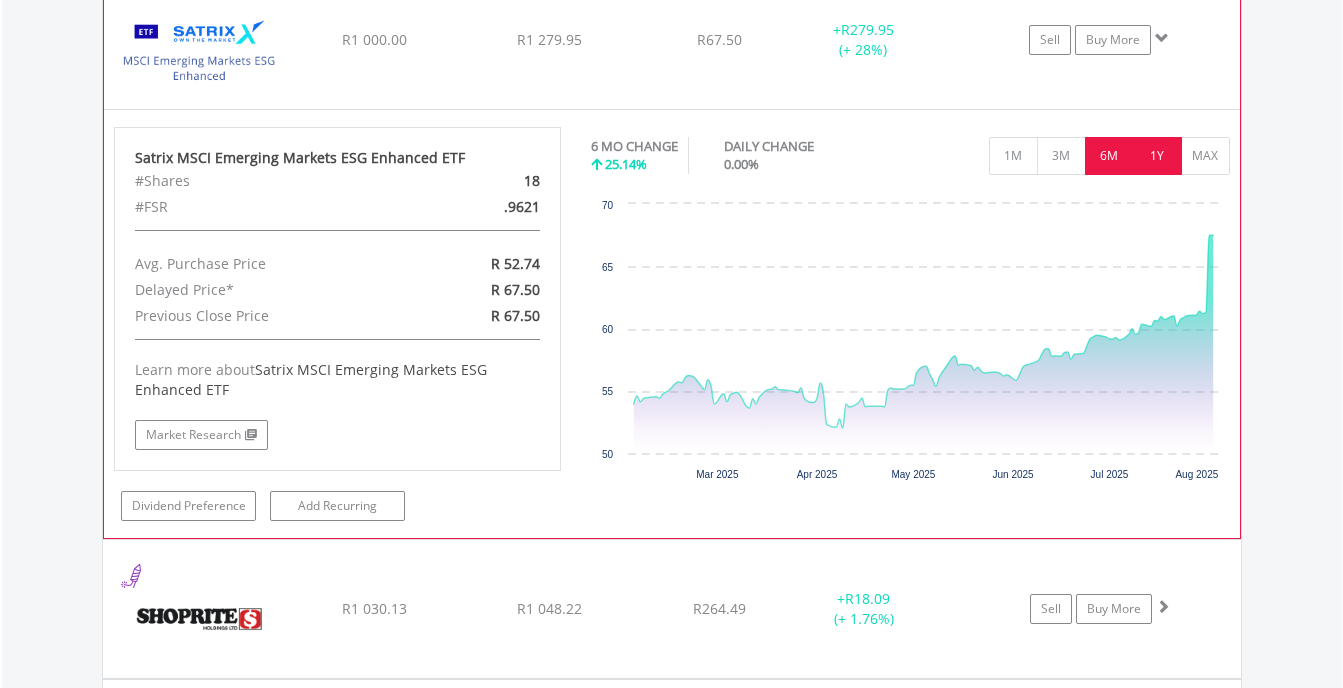 click on "1Y" at bounding box center [1157, 156] 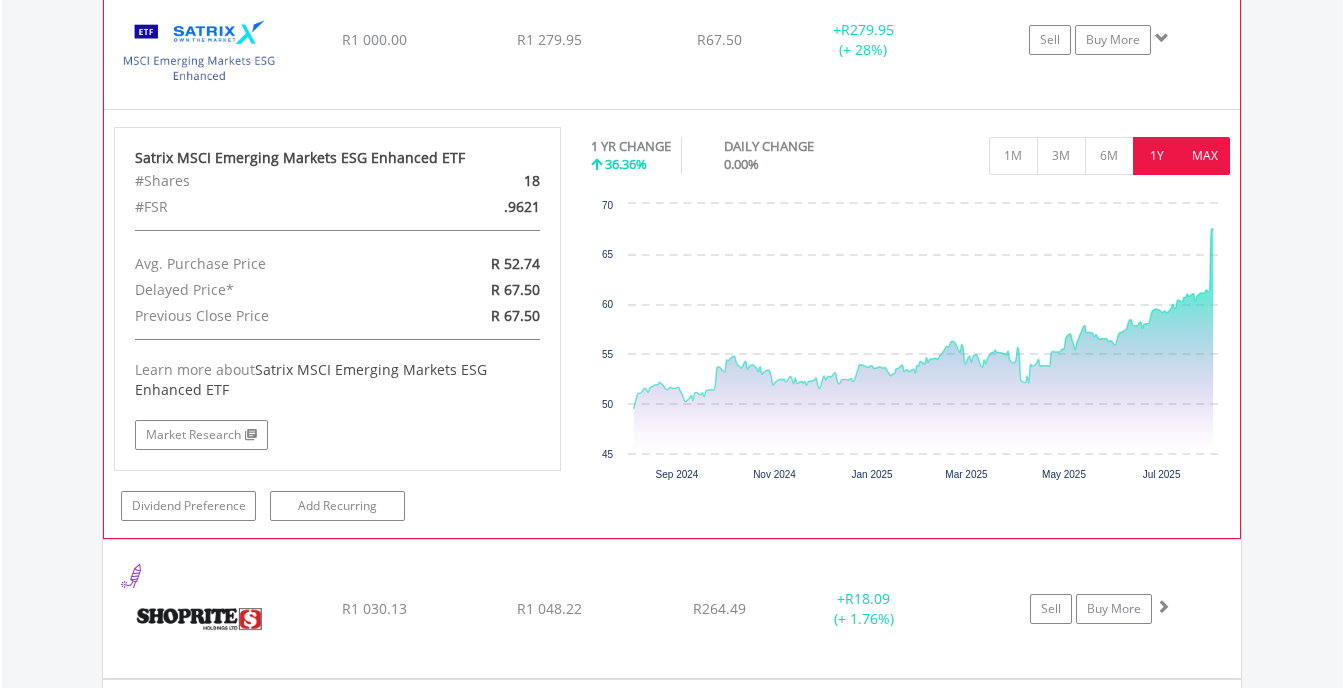click on "MAX" at bounding box center (1205, 156) 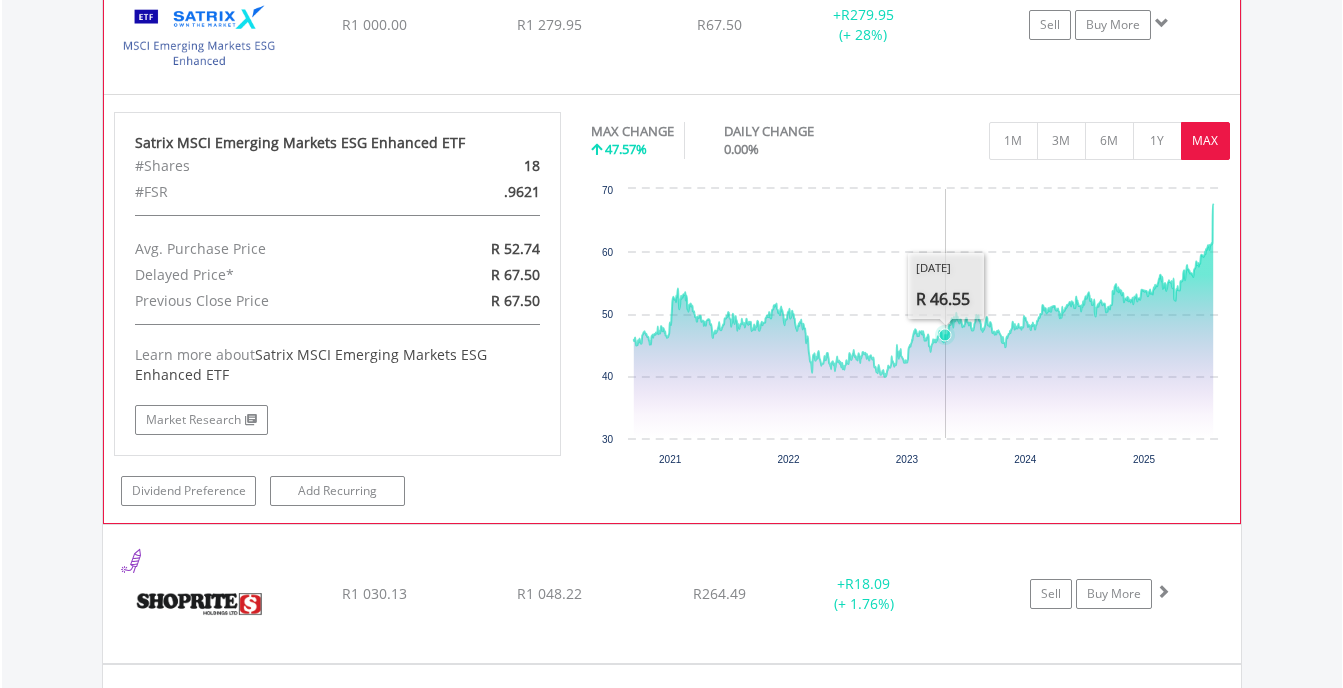 scroll, scrollTop: 3241, scrollLeft: 0, axis: vertical 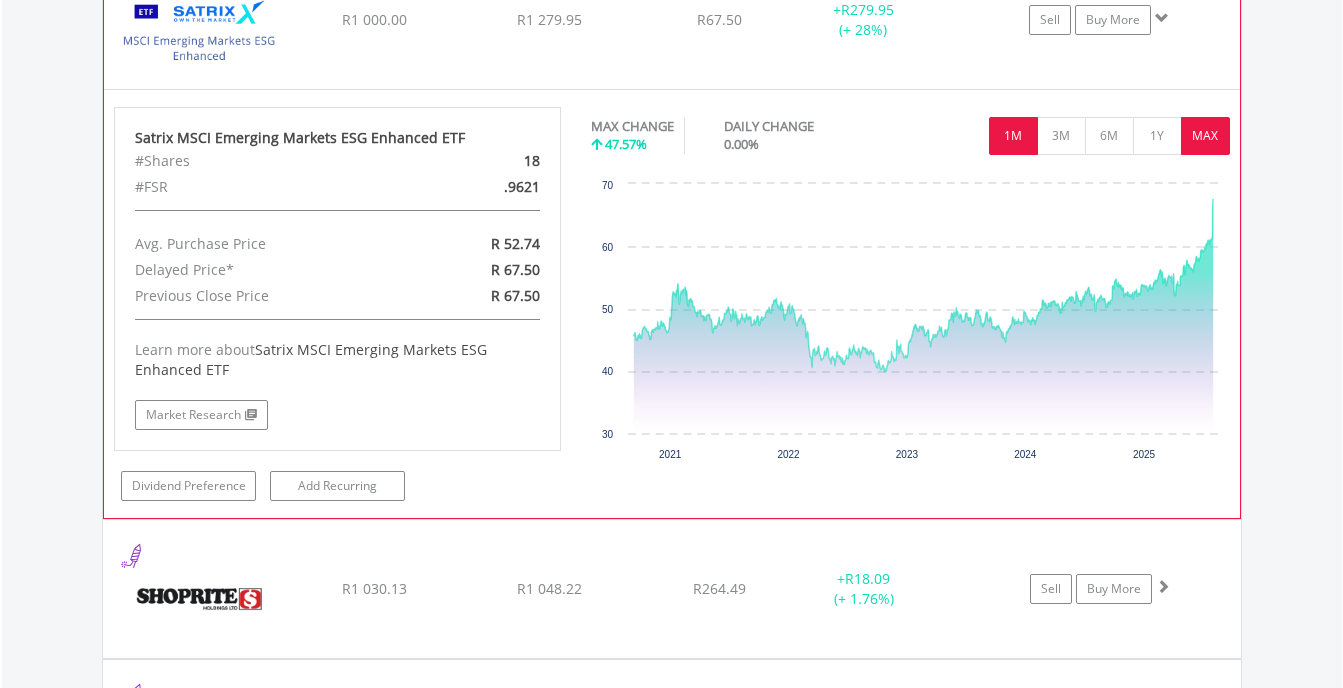 click on "1M" at bounding box center (1013, 136) 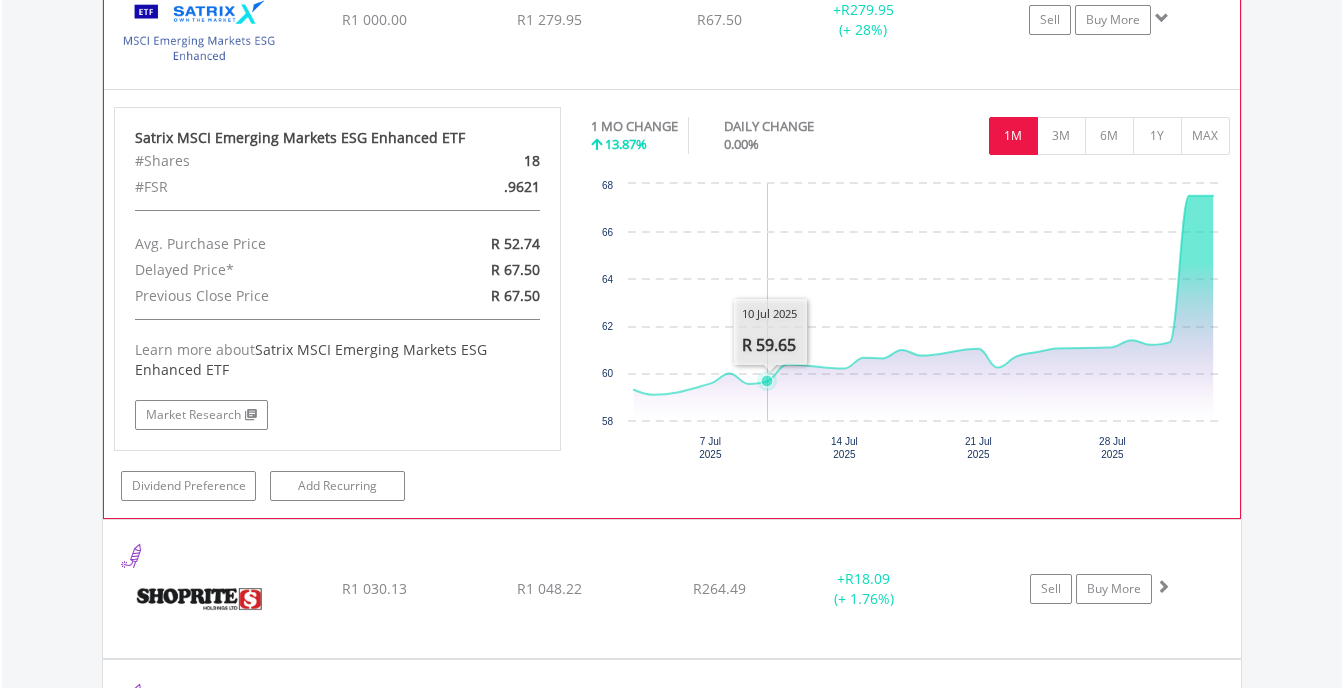 scroll, scrollTop: 3089, scrollLeft: 0, axis: vertical 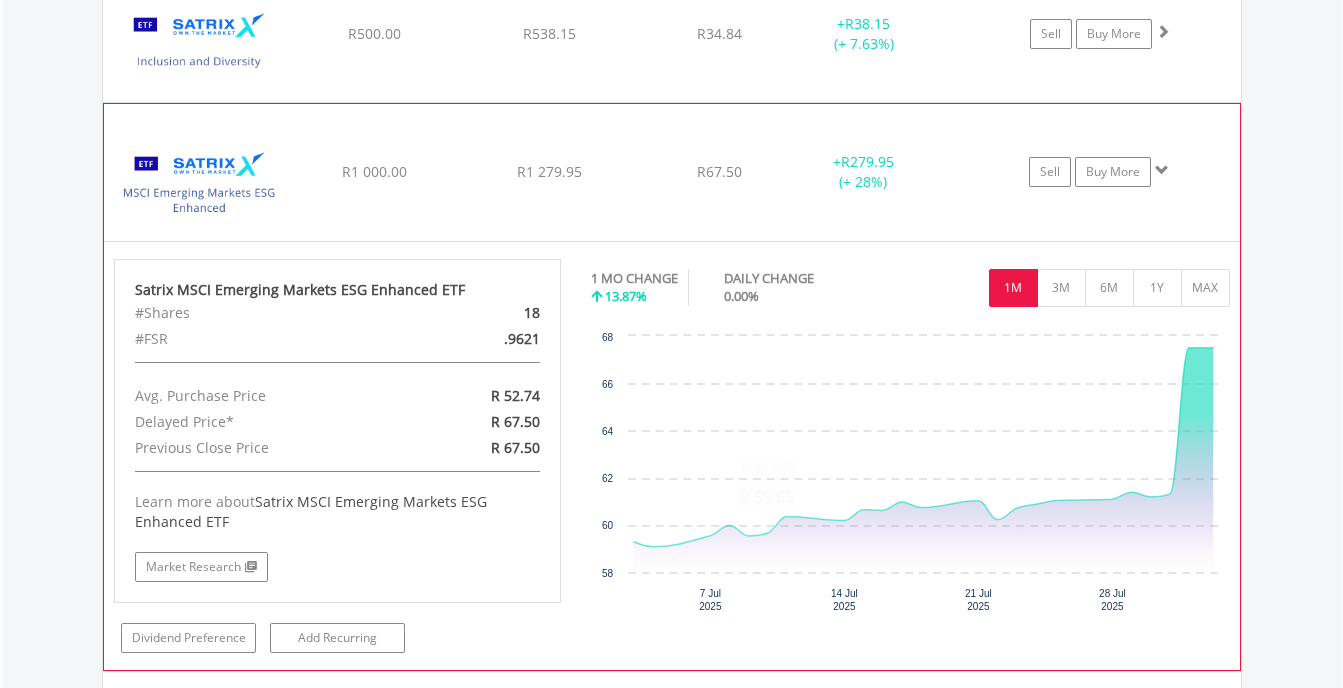 click on "Satrix MSCI Emerging Markets ESG Enhanced ETF
R1 000.00
R1 279.95
R67.50
+  R279.95 (+ 28%)
Sell
Buy More" at bounding box center [672, -1399] 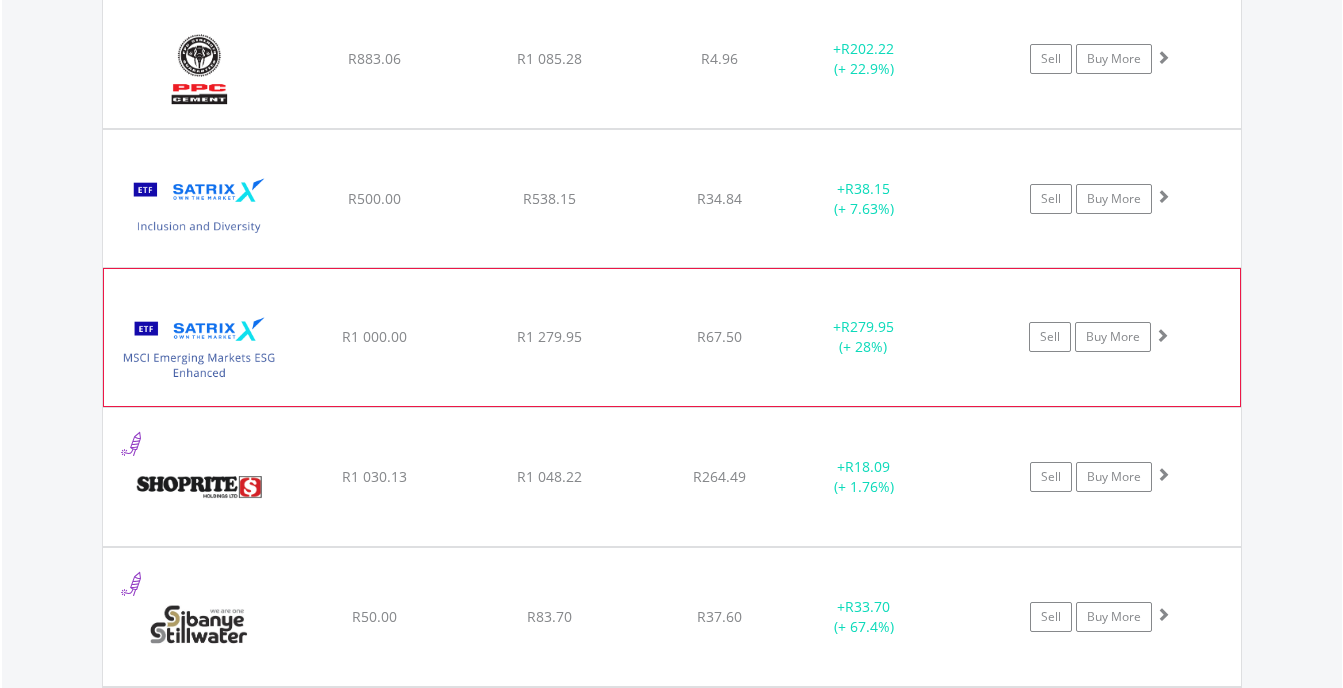 scroll, scrollTop: 2923, scrollLeft: 0, axis: vertical 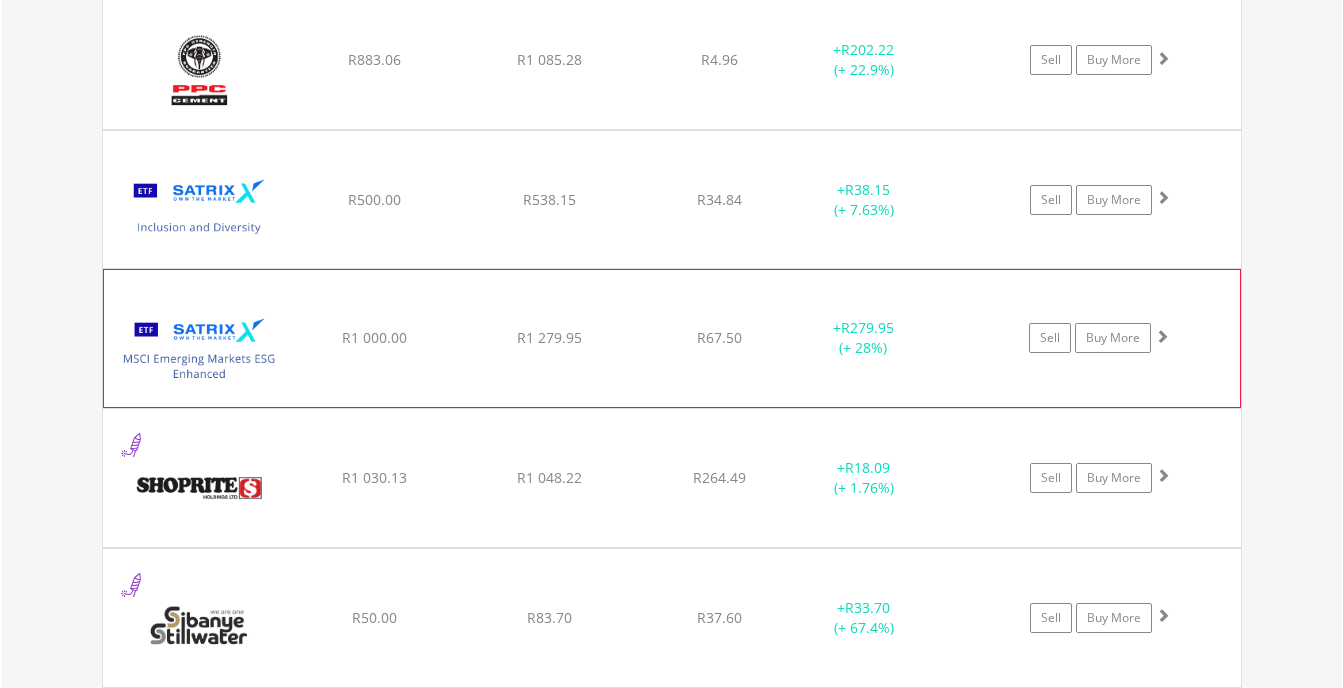 click on "R538.15" at bounding box center (549, -1233) 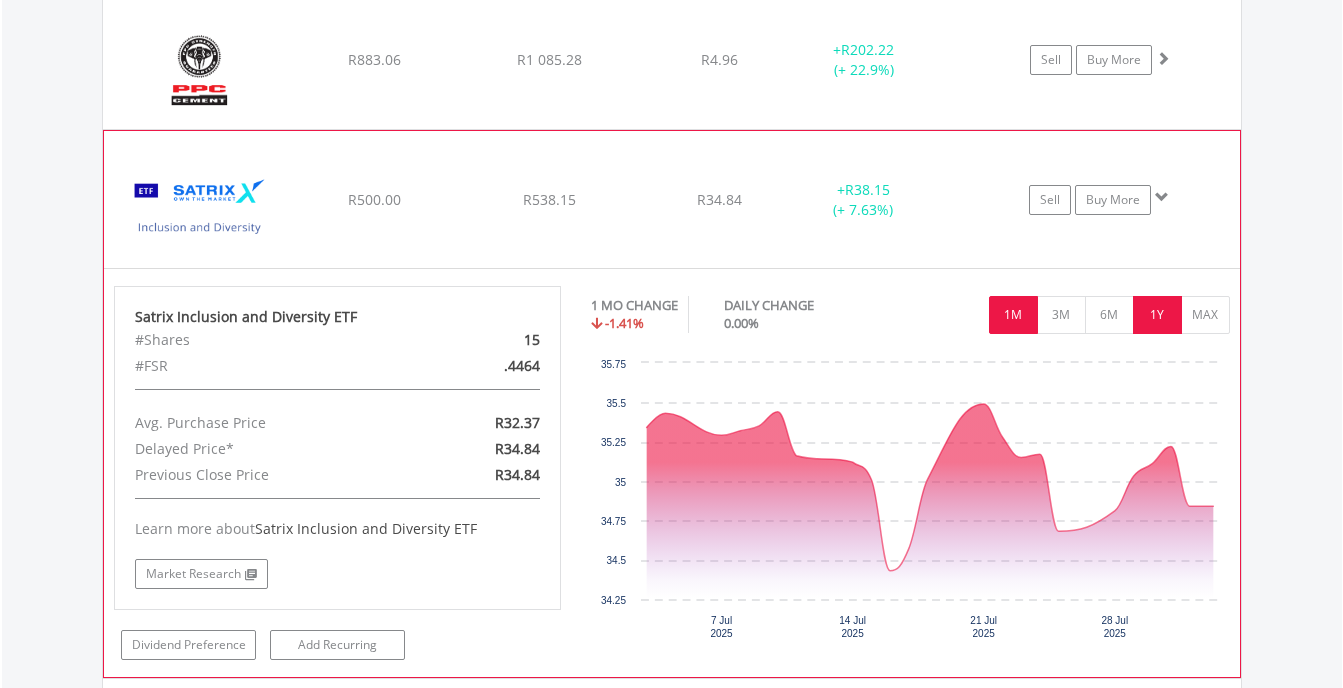 click on "1Y" at bounding box center [1157, 315] 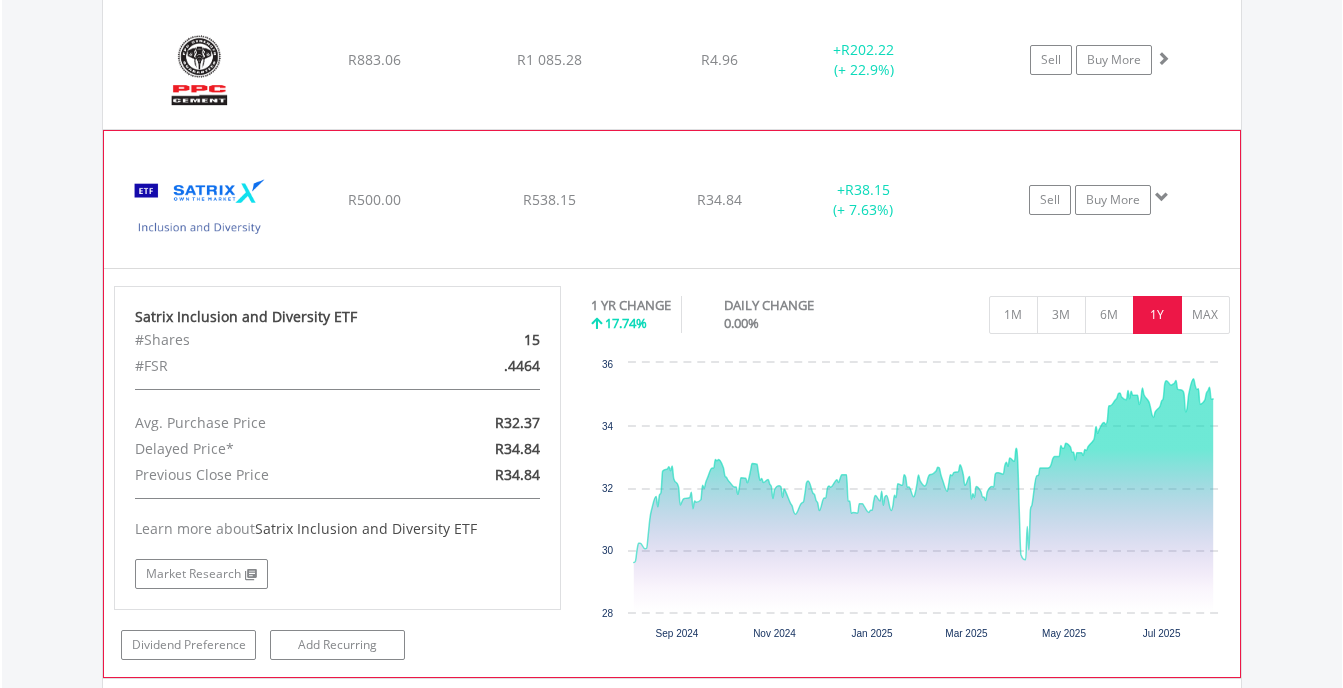 click on "Satrix Inclusion and Diversity ETF
R500.00
R538.15
R34.84
+  R38.15 (+ 7.63%)
Sell
Buy More" at bounding box center (672, -1233) 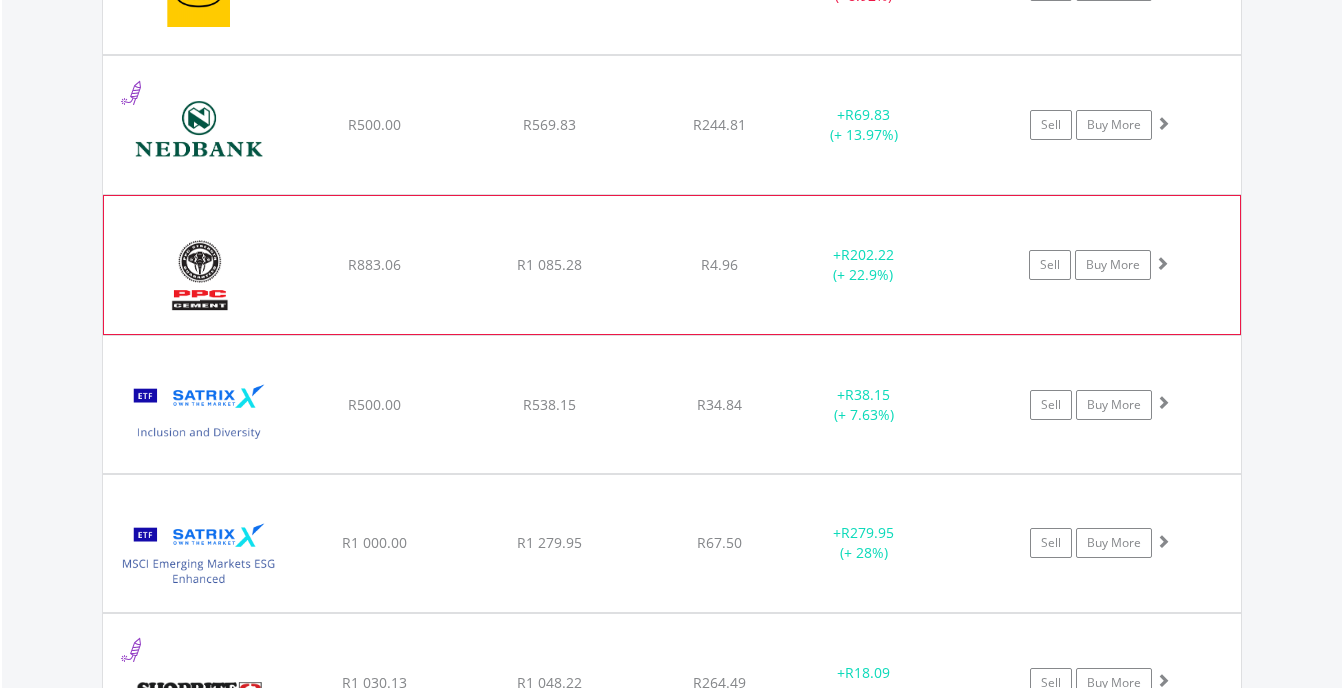 scroll, scrollTop: 2720, scrollLeft: 0, axis: vertical 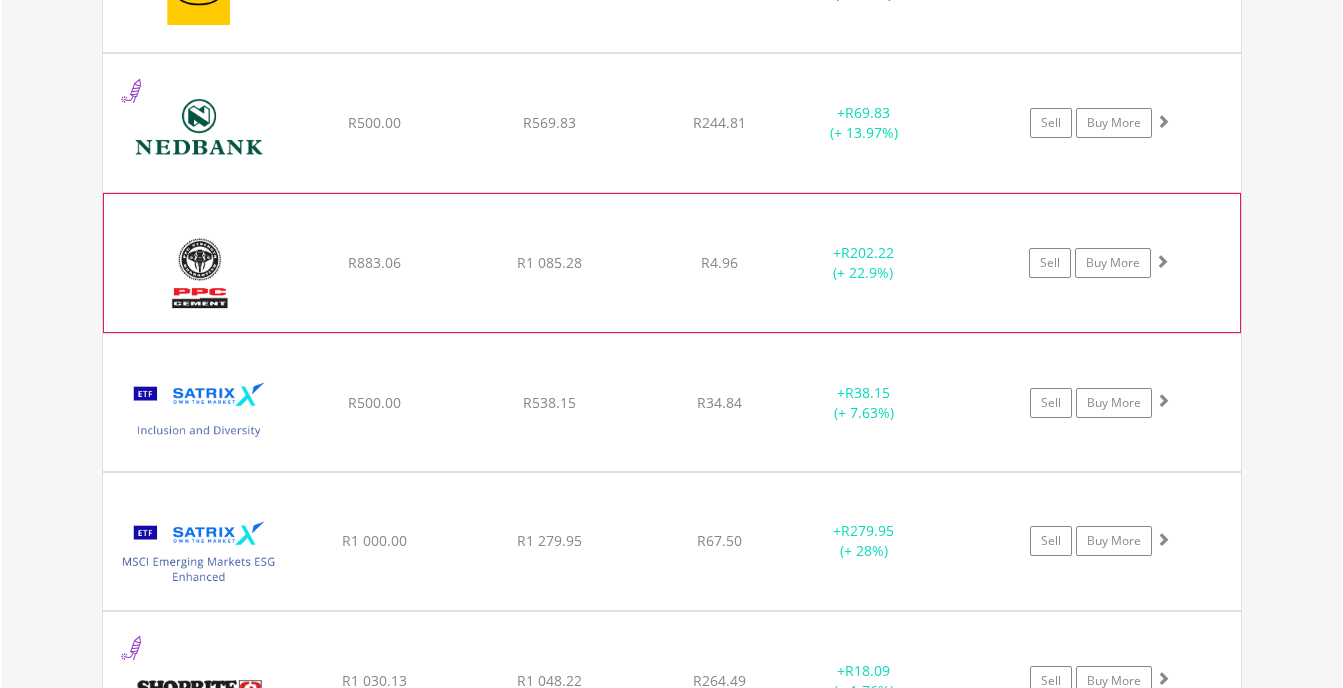 click on "PPC Limited
R883.06
R1 085.28
R4.96
+  R202.22 (+ 22.9%)
Sell
Buy More" at bounding box center [672, -1030] 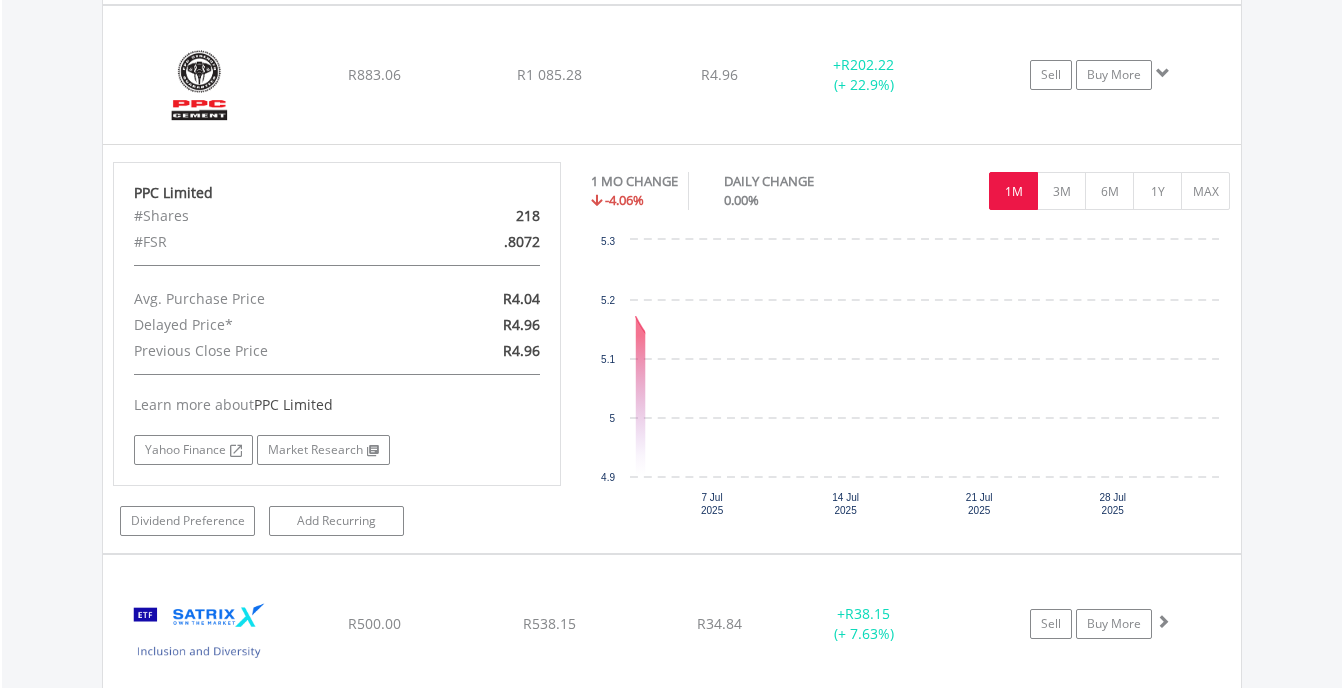 scroll, scrollTop: 2909, scrollLeft: 0, axis: vertical 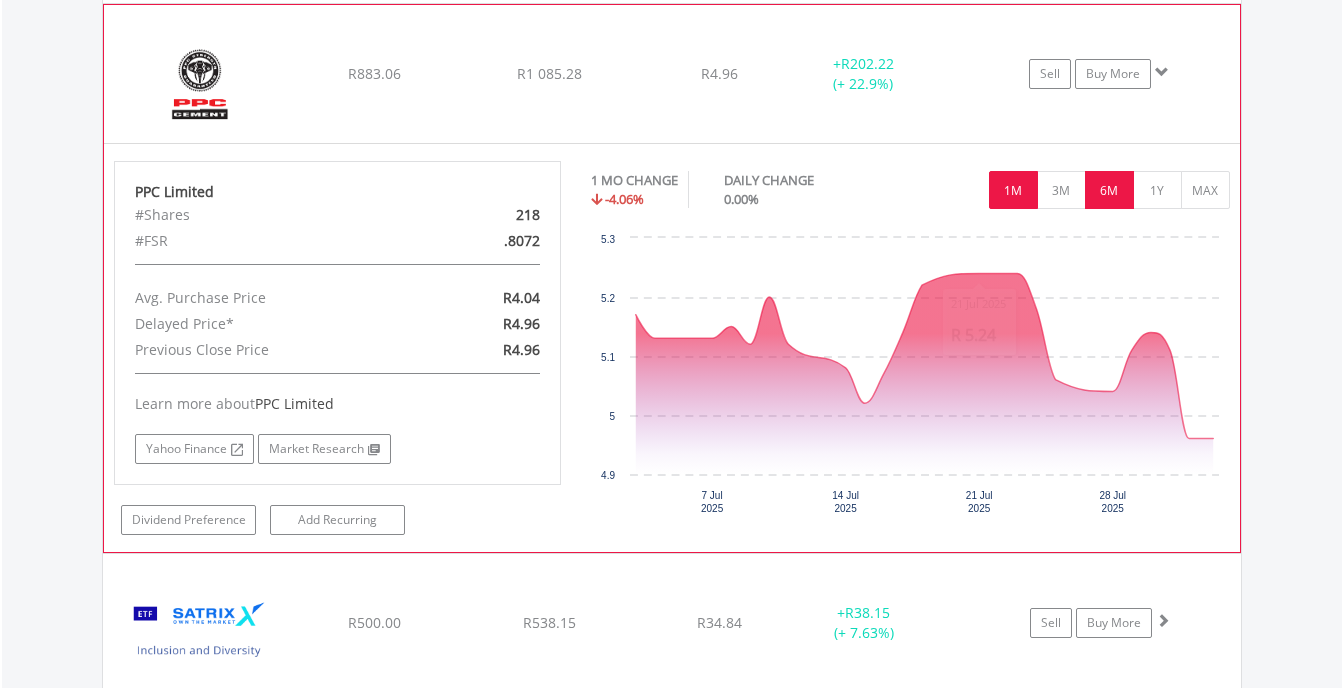 click on "6M" at bounding box center [1109, 190] 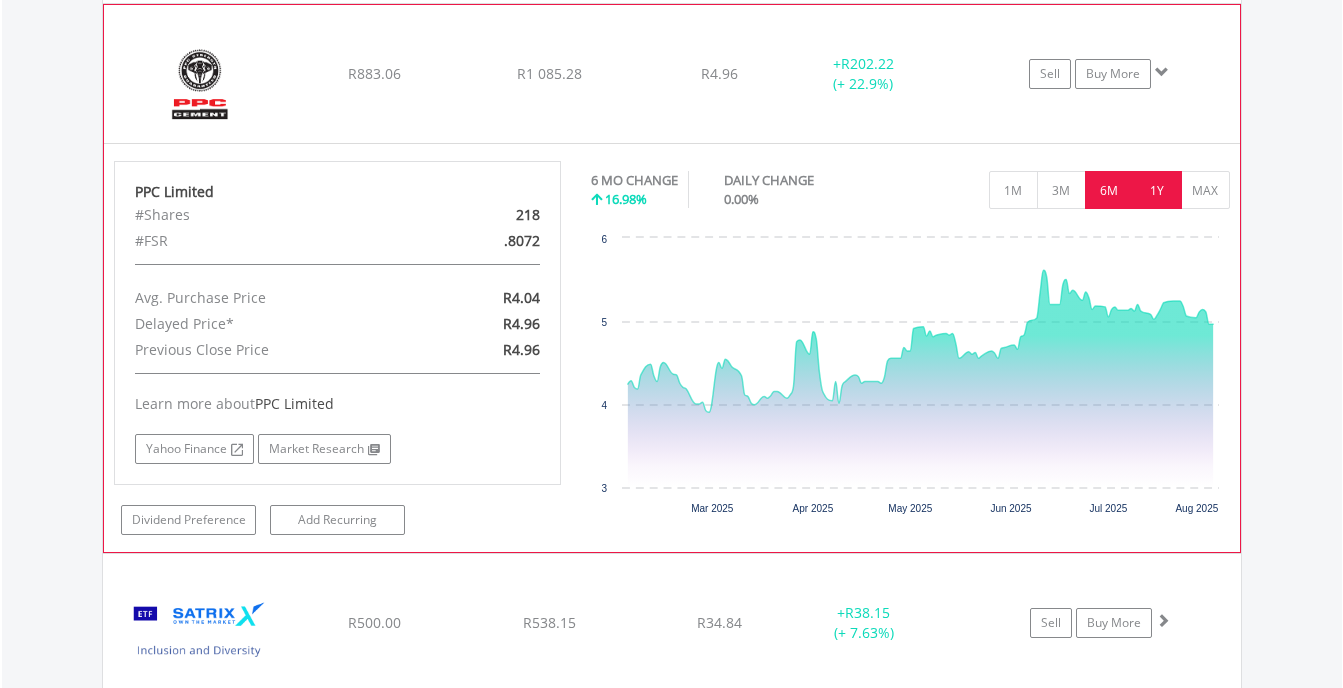 click on "1Y" at bounding box center [1157, 190] 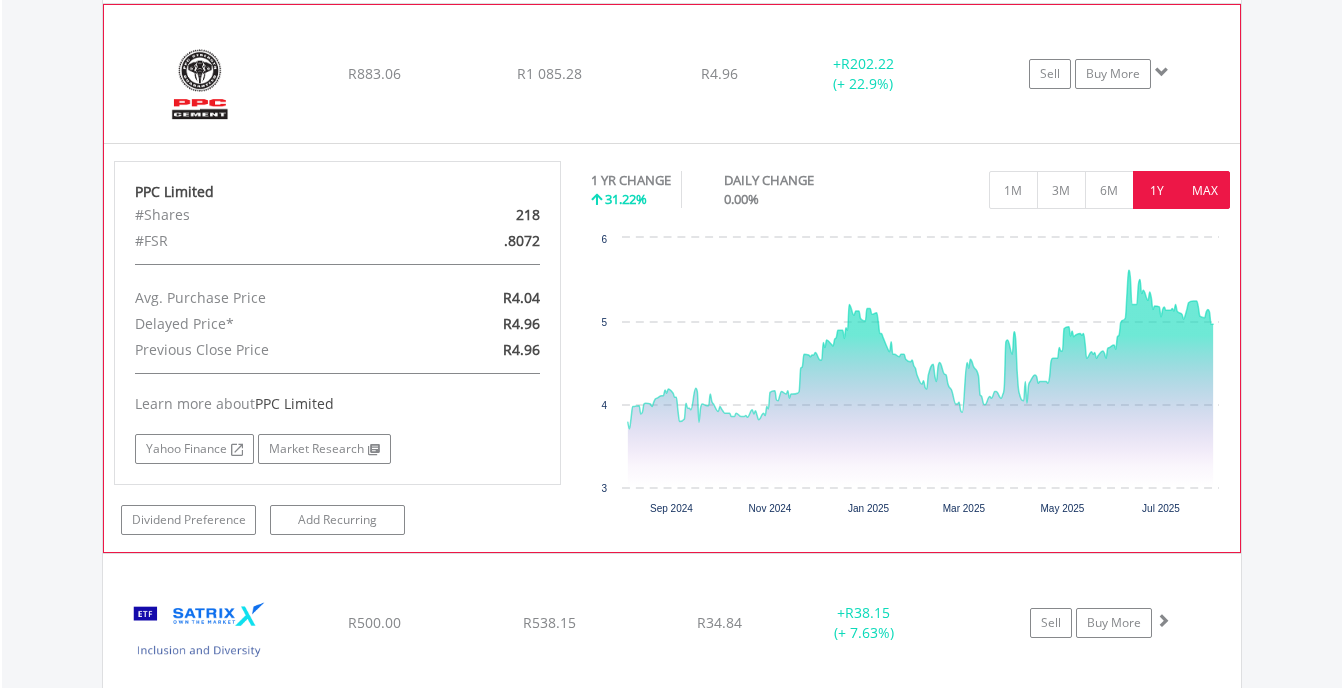 click on "MAX" at bounding box center (1205, 190) 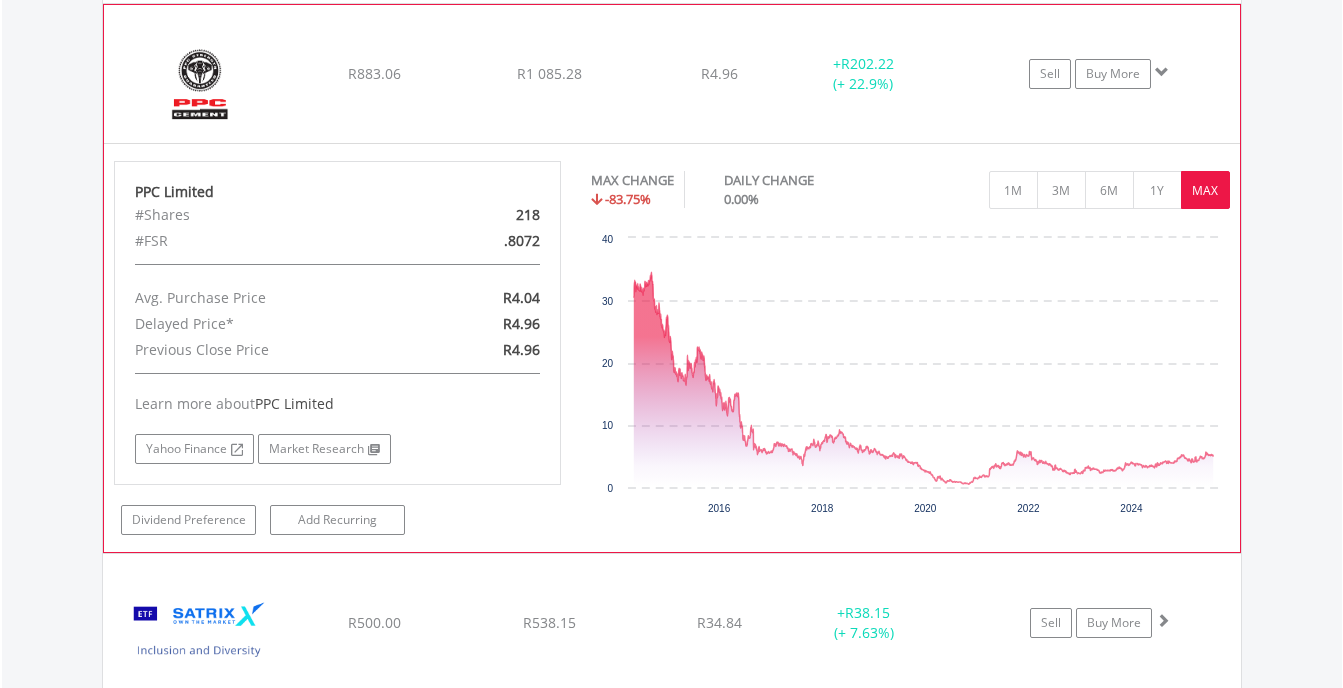 click on "PPC Limited
R883.06
R1 085.28
R4.96
+  R202.22 (+ 22.9%)
Sell
Buy More" at bounding box center (672, -1219) 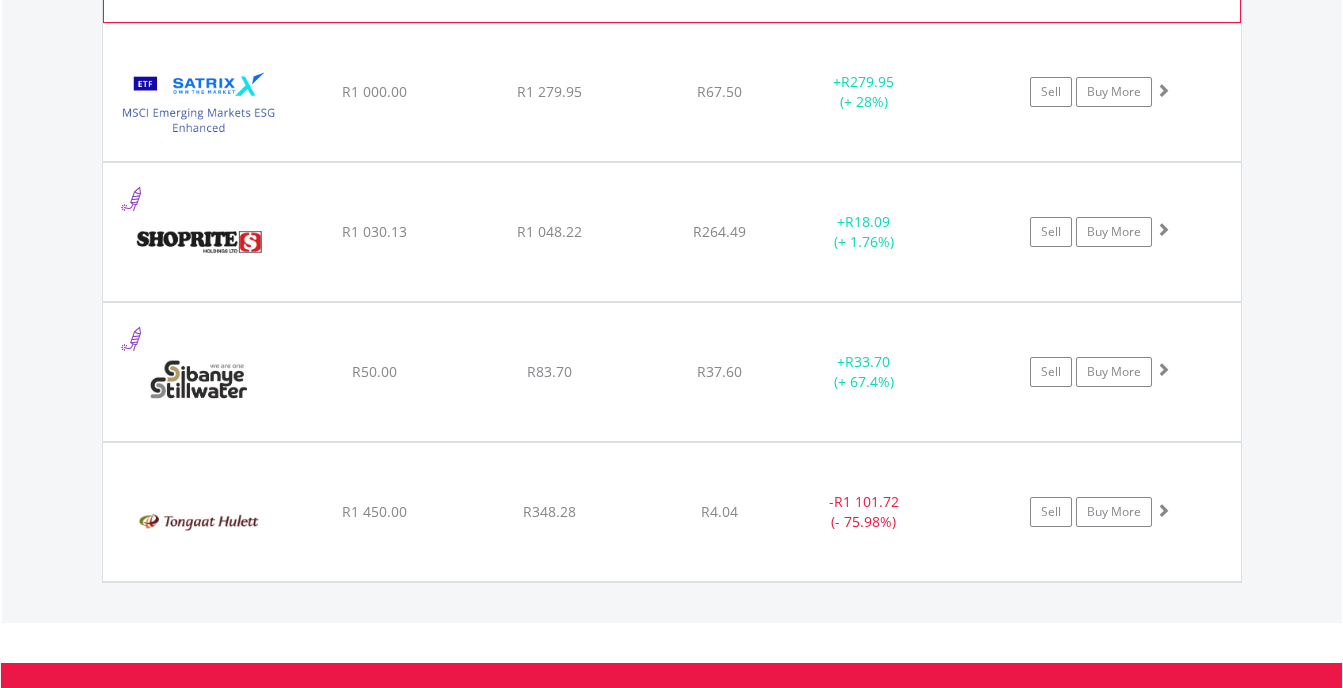 scroll, scrollTop: 3170, scrollLeft: 0, axis: vertical 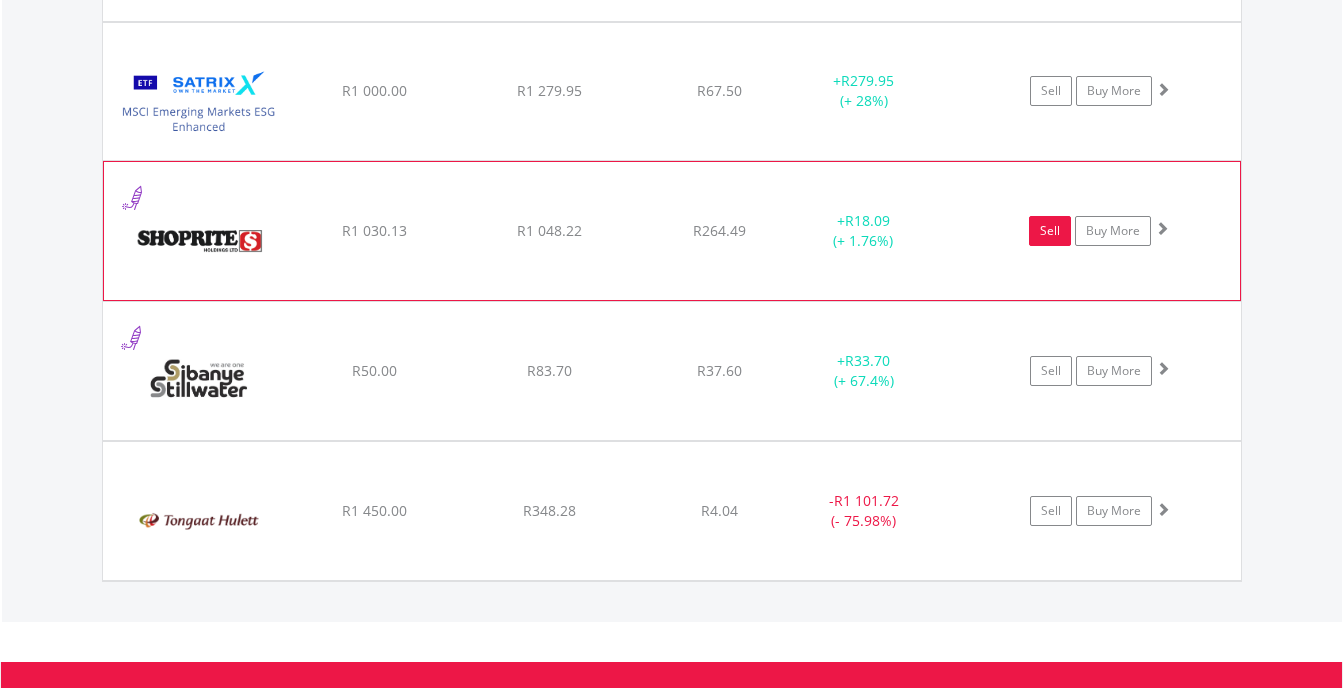 click on "Sell" at bounding box center [1050, 231] 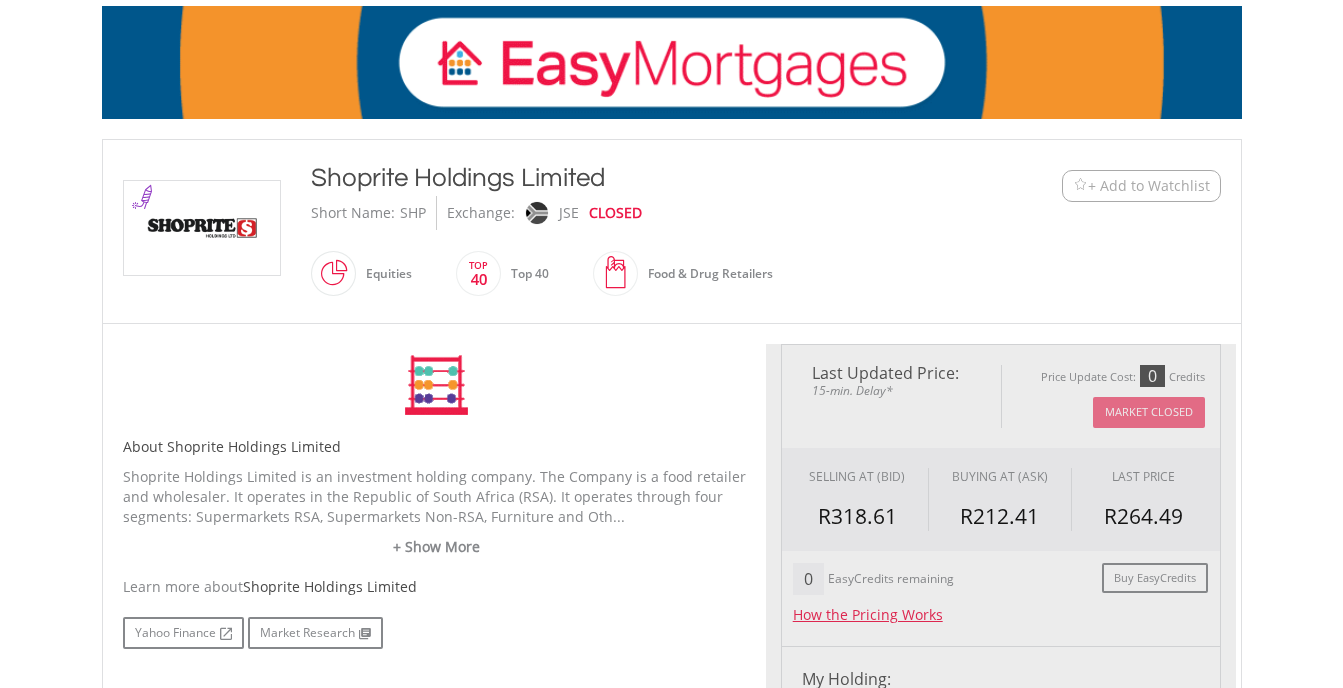 type on "*******" 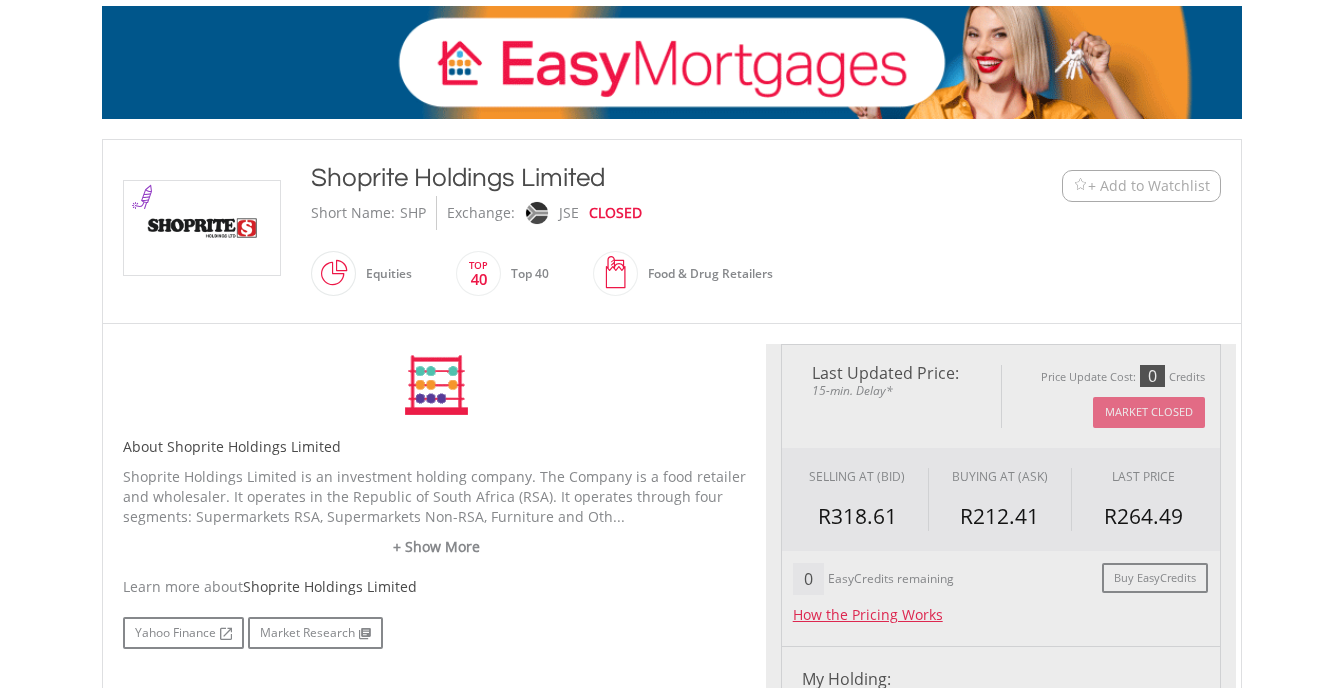 type on "******" 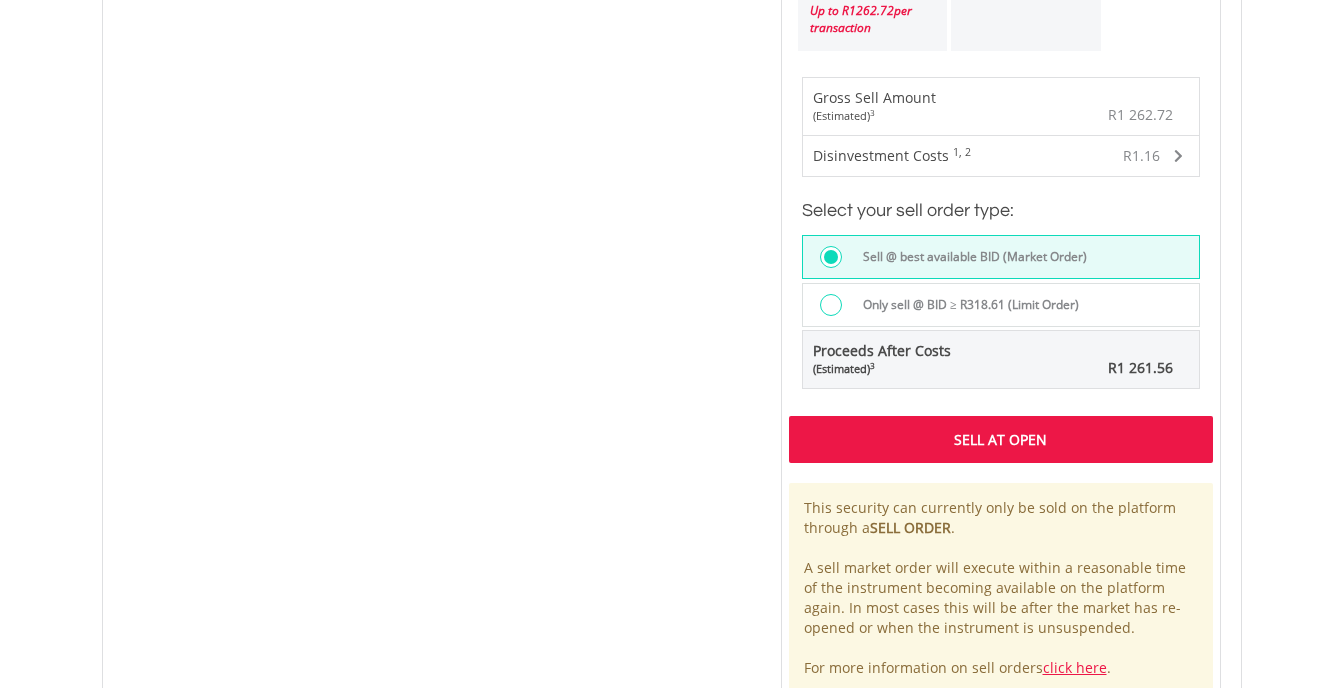 scroll, scrollTop: 1495, scrollLeft: 0, axis: vertical 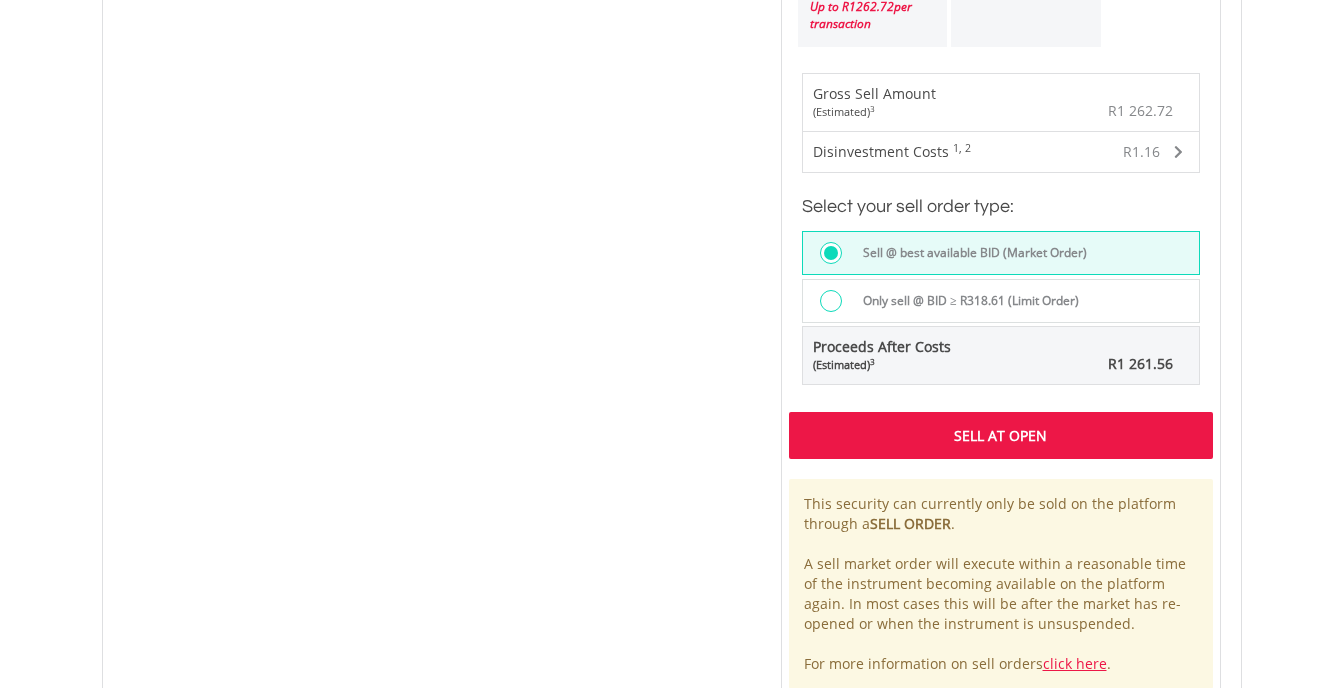 click on "No chart available.
1 MO CHANGE
-6.78%
DAILY CHANGE
0.00%
1M
3M
6M
1Y
MAX
Chart 7 Jul ​" at bounding box center (672, -78) 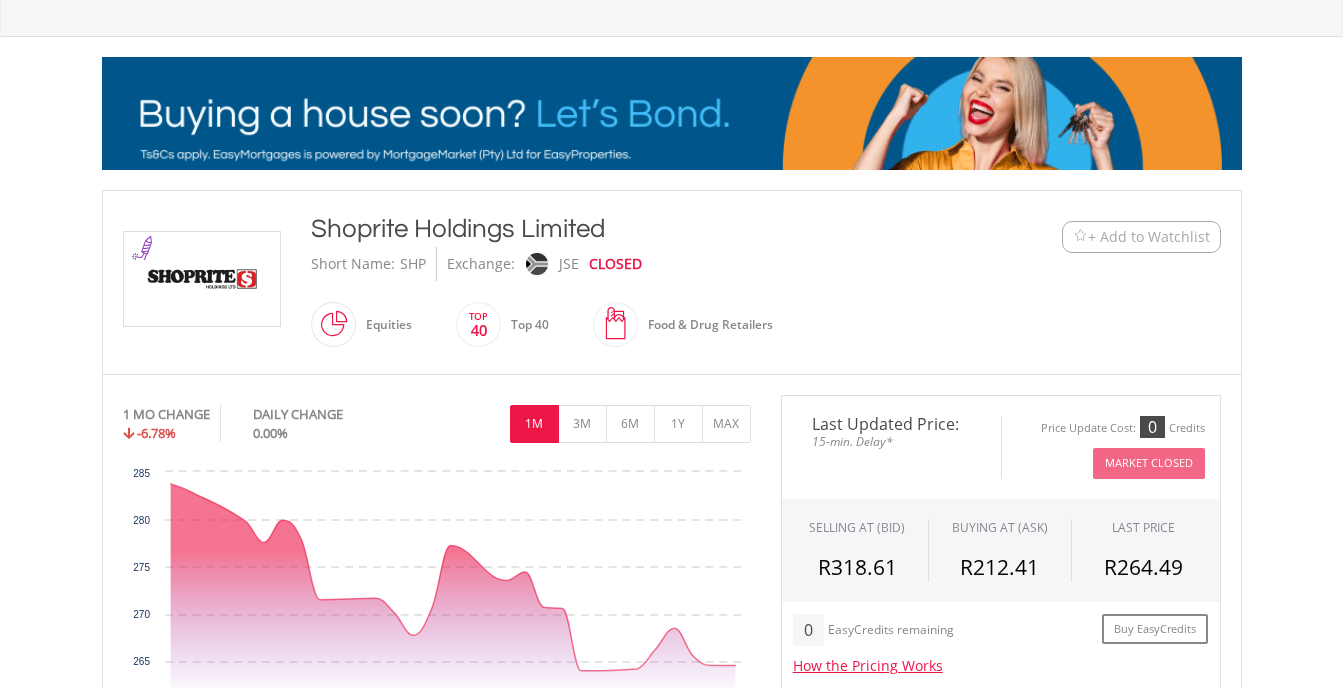 scroll, scrollTop: 0, scrollLeft: 0, axis: both 